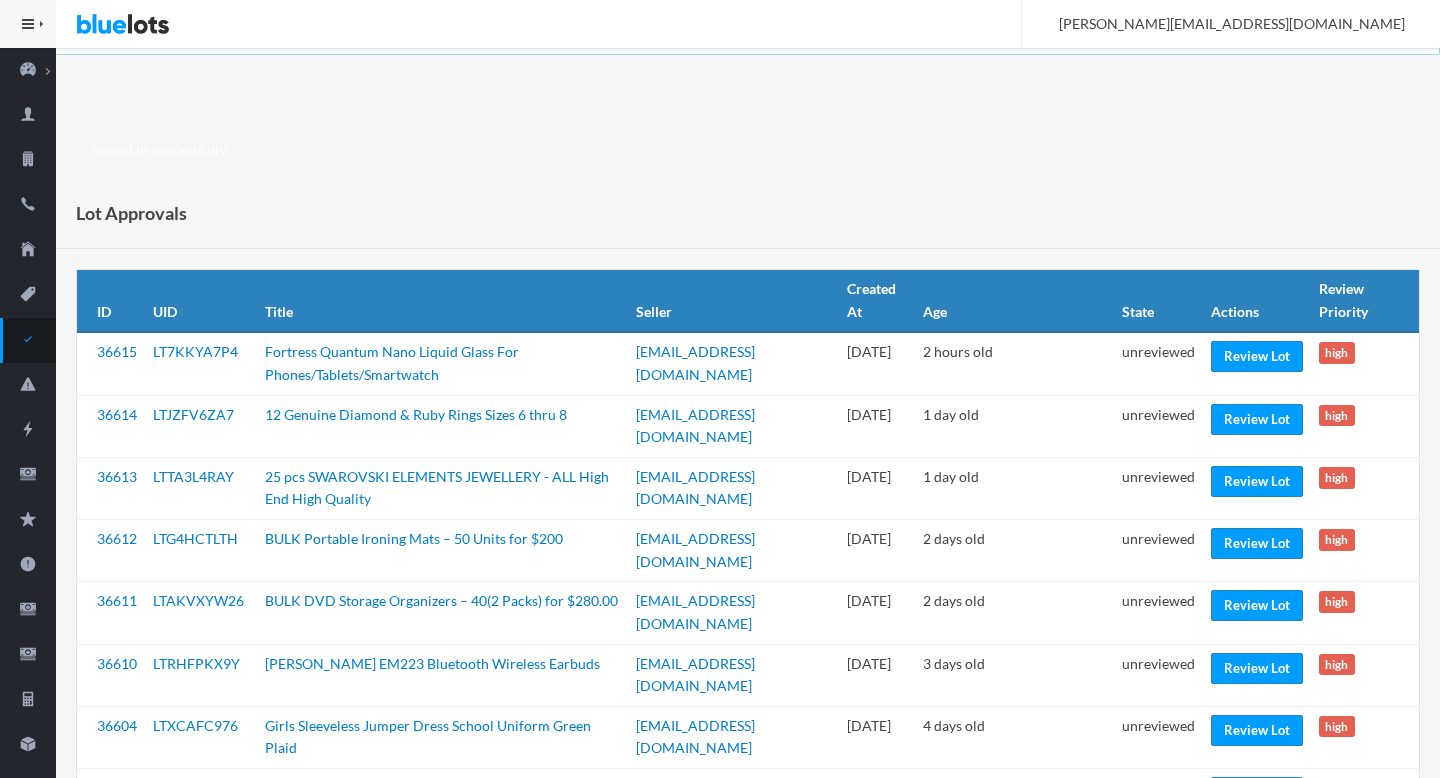 scroll, scrollTop: 0, scrollLeft: 0, axis: both 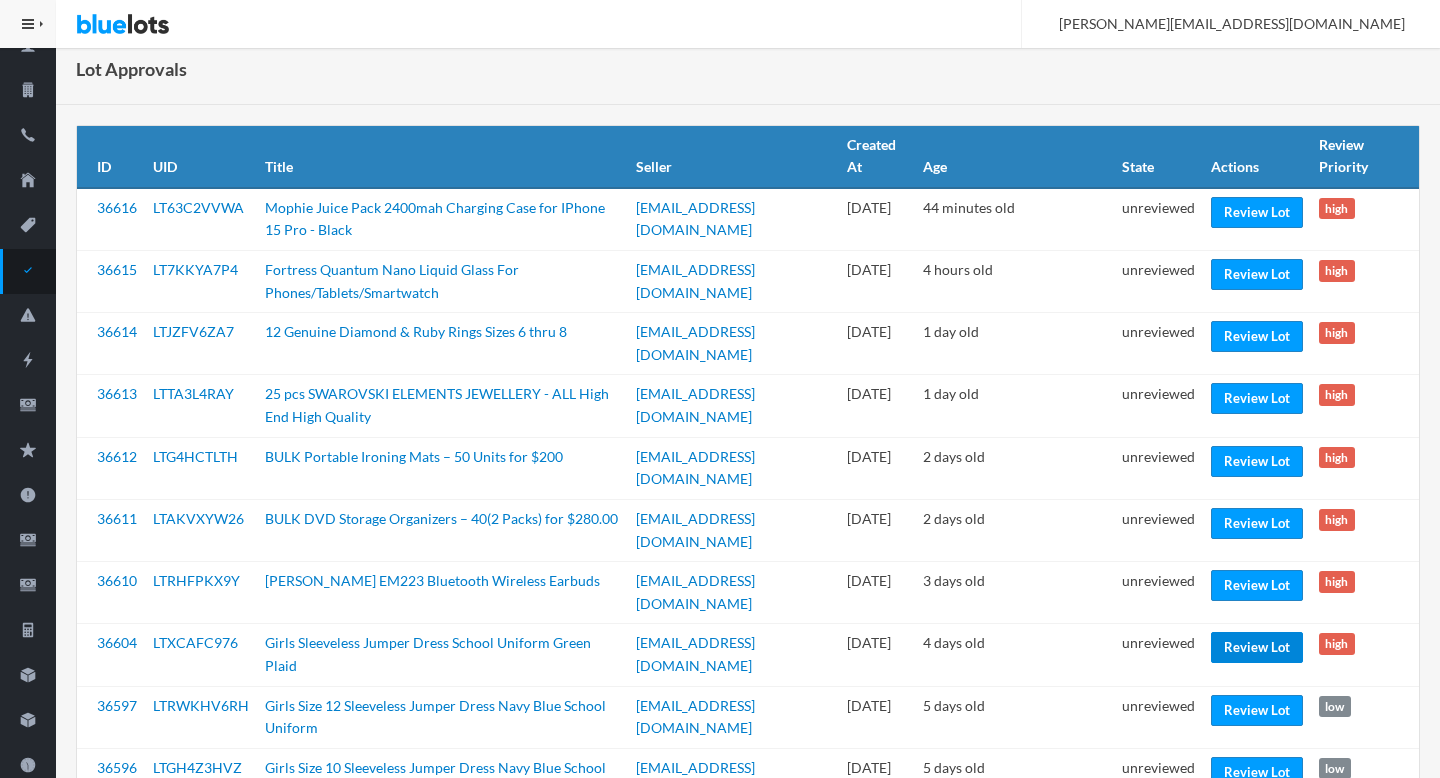 click on "Review Lot" at bounding box center (1257, 647) 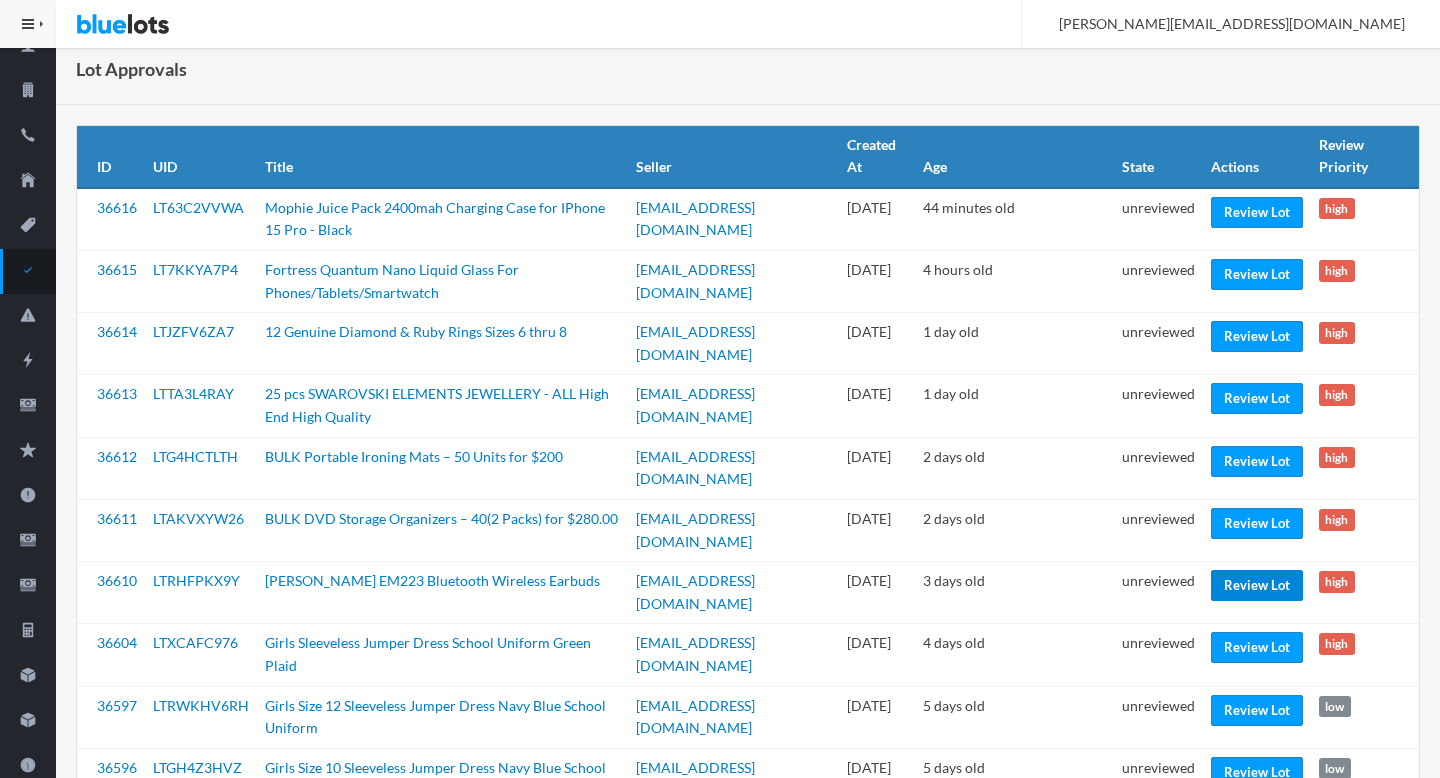 click on "Review Lot" at bounding box center [1257, 585] 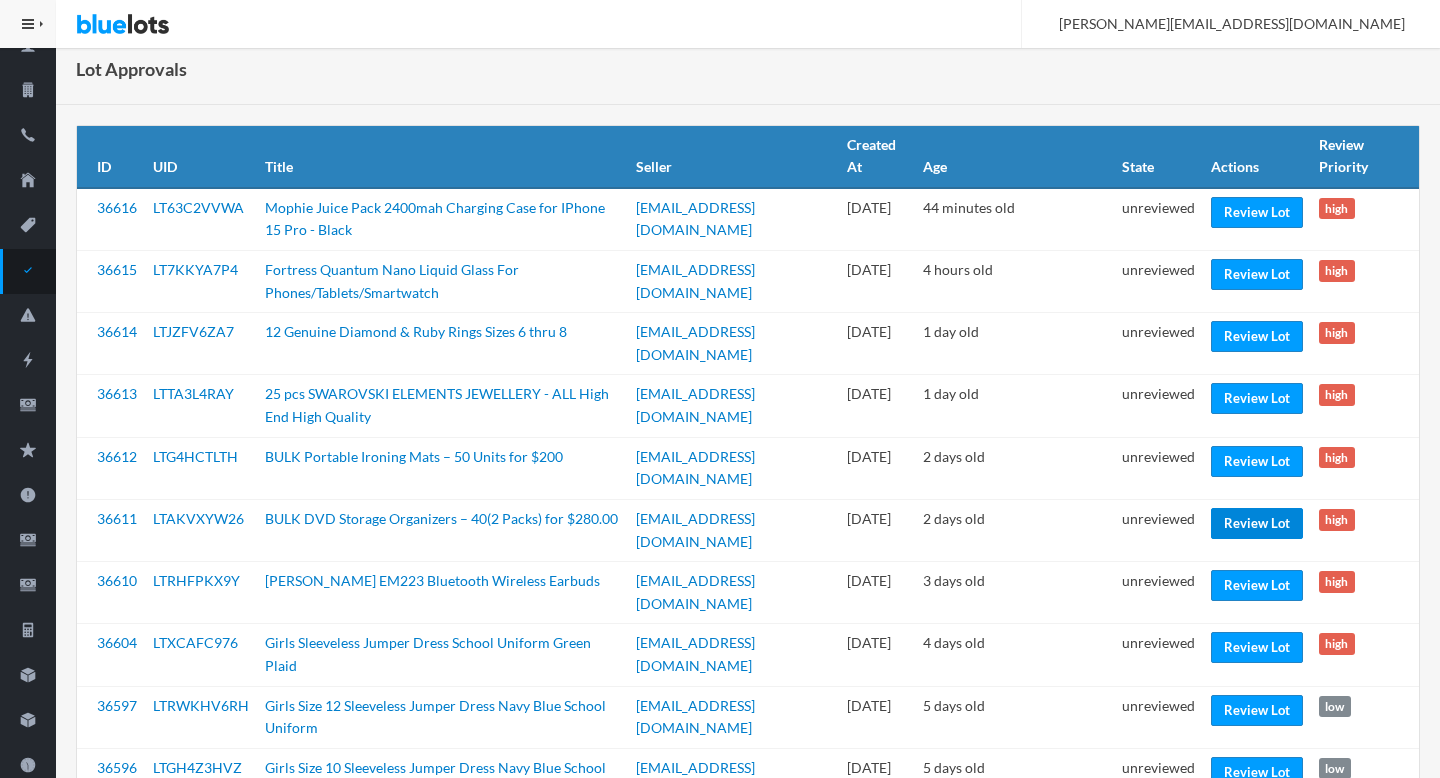 click on "Review Lot" at bounding box center [1257, 523] 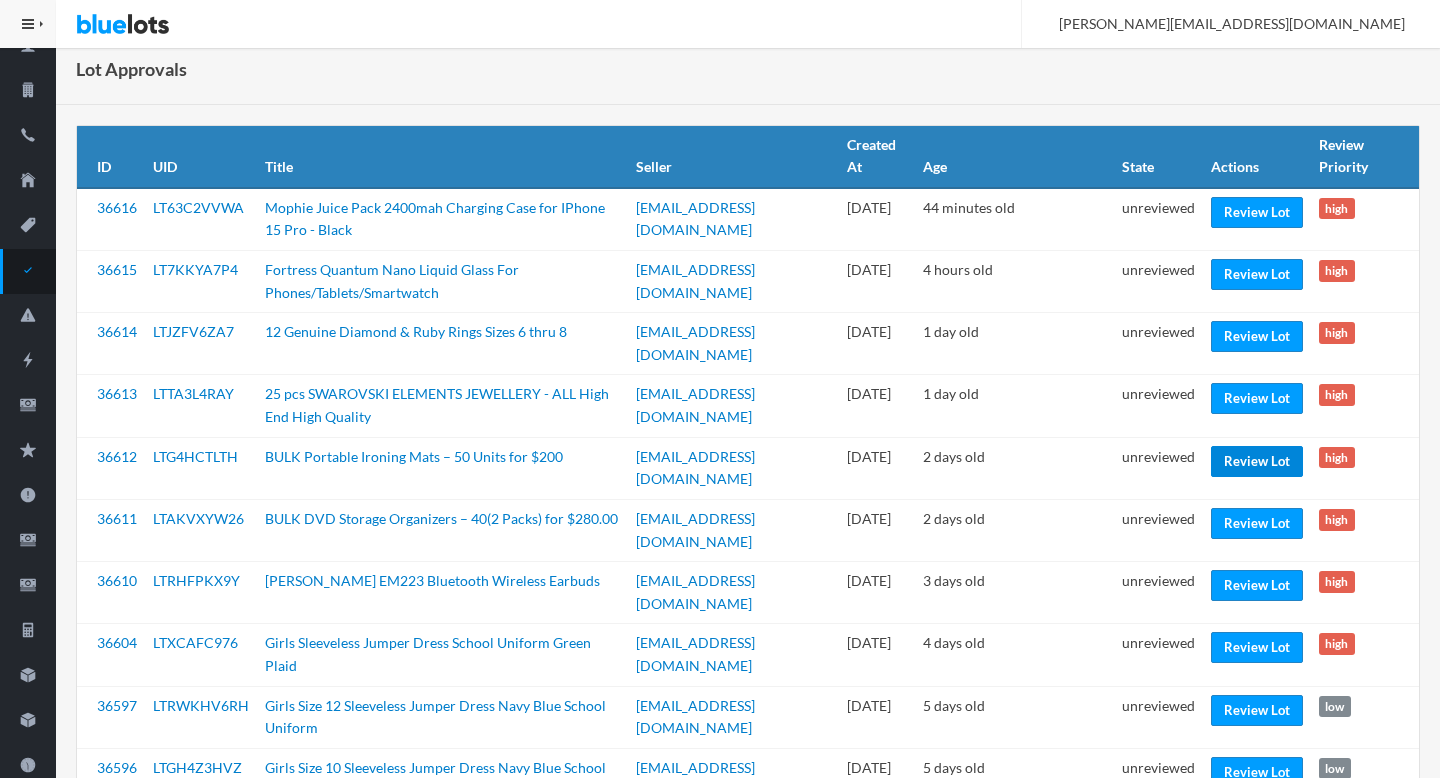 click on "Review Lot" at bounding box center [1257, 461] 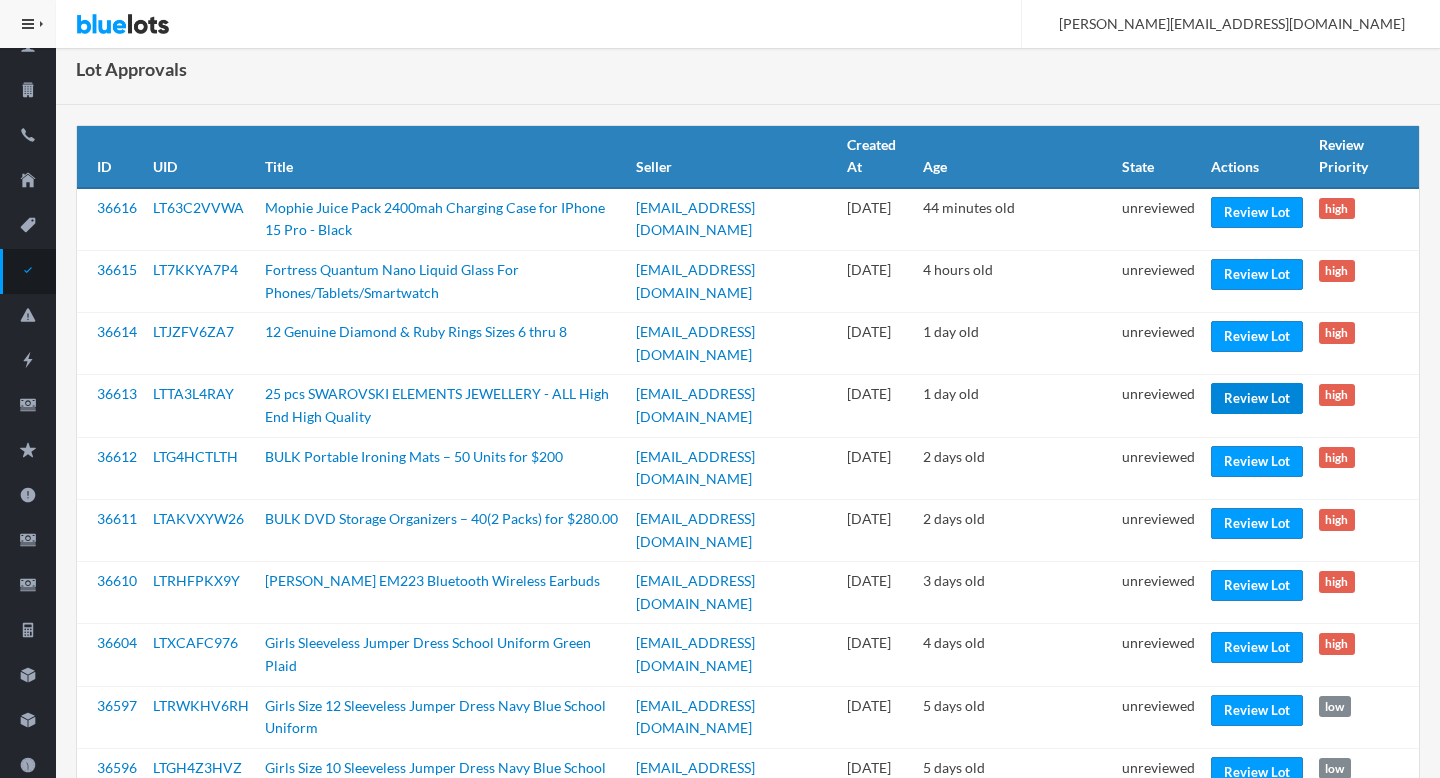 click on "Review Lot" at bounding box center [1257, 398] 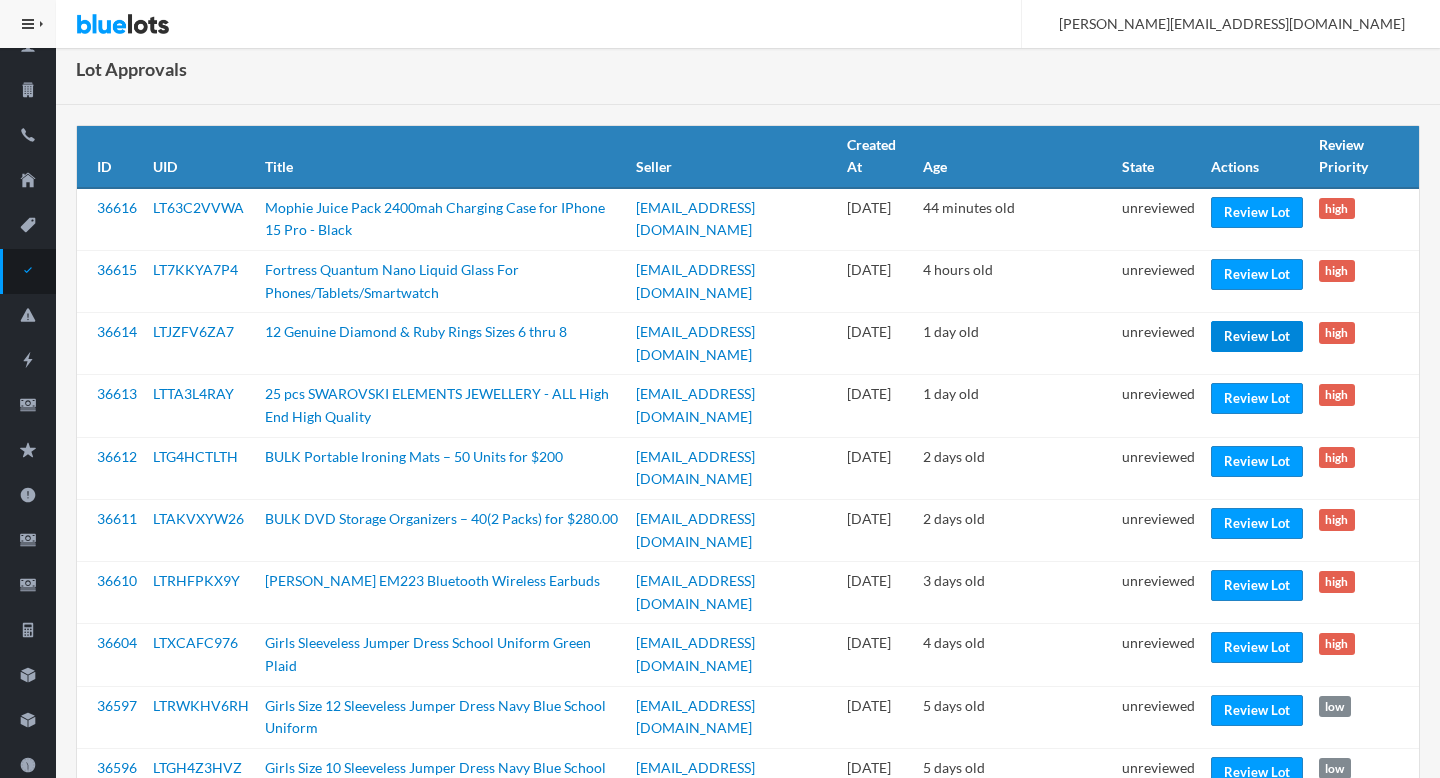 click on "Review Lot" at bounding box center [1257, 336] 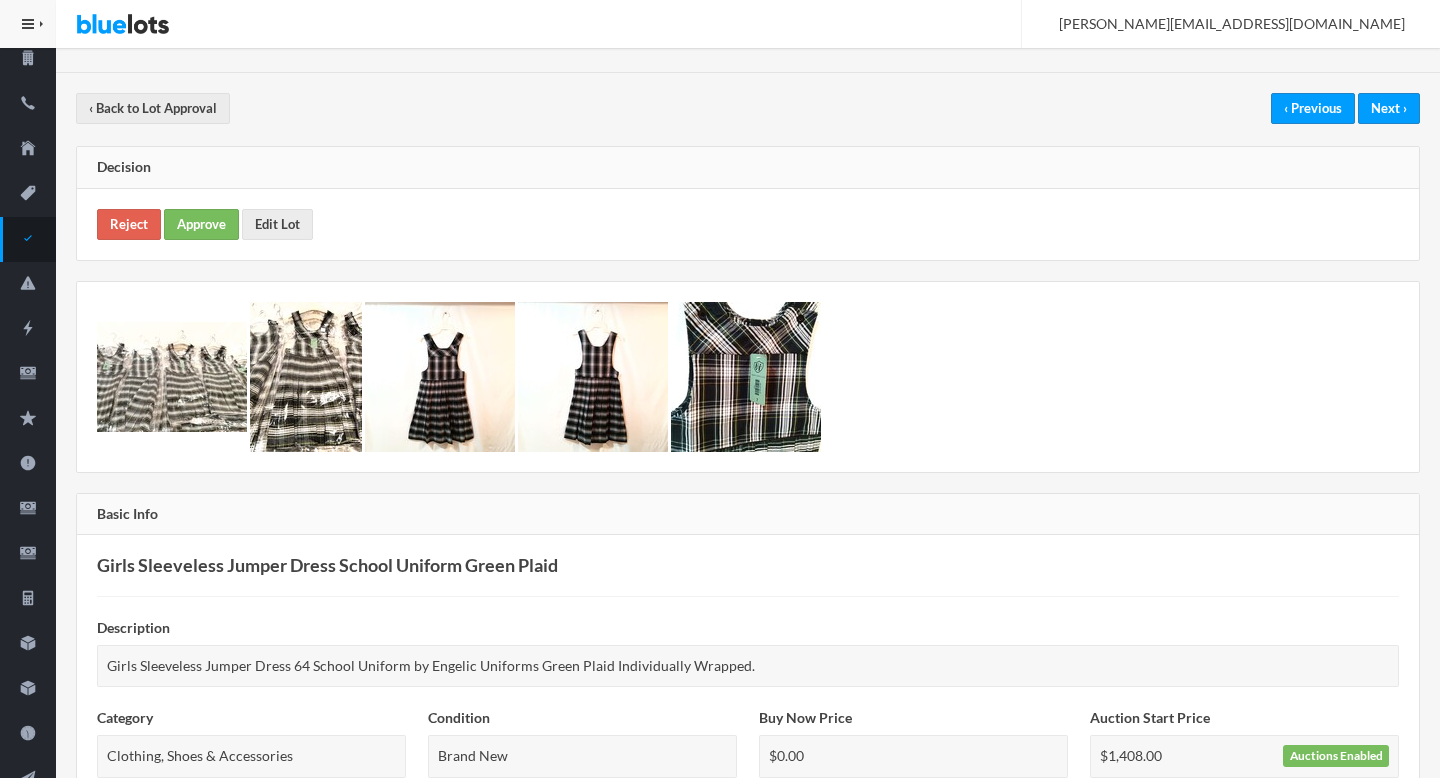 scroll, scrollTop: 0, scrollLeft: 0, axis: both 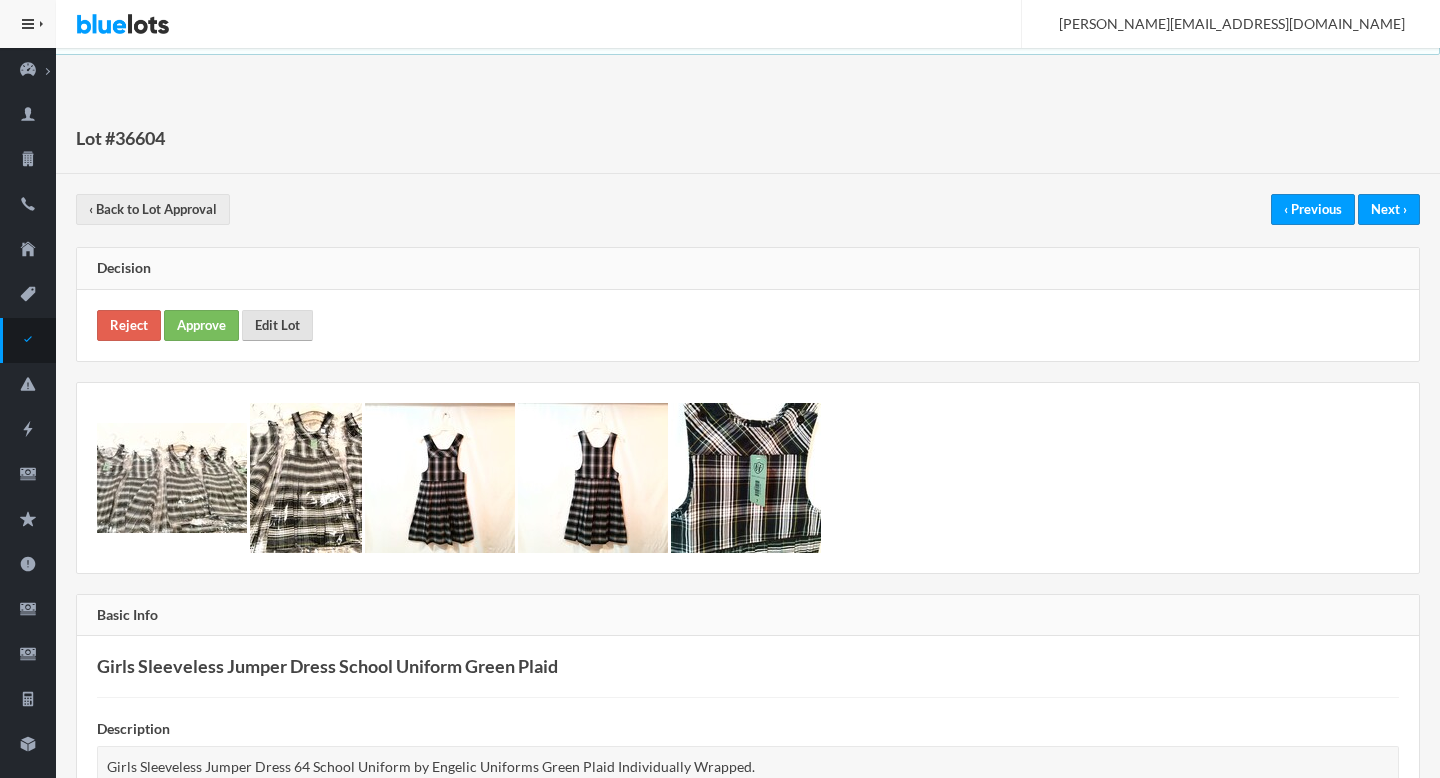 click on "Edit Lot" at bounding box center (277, 325) 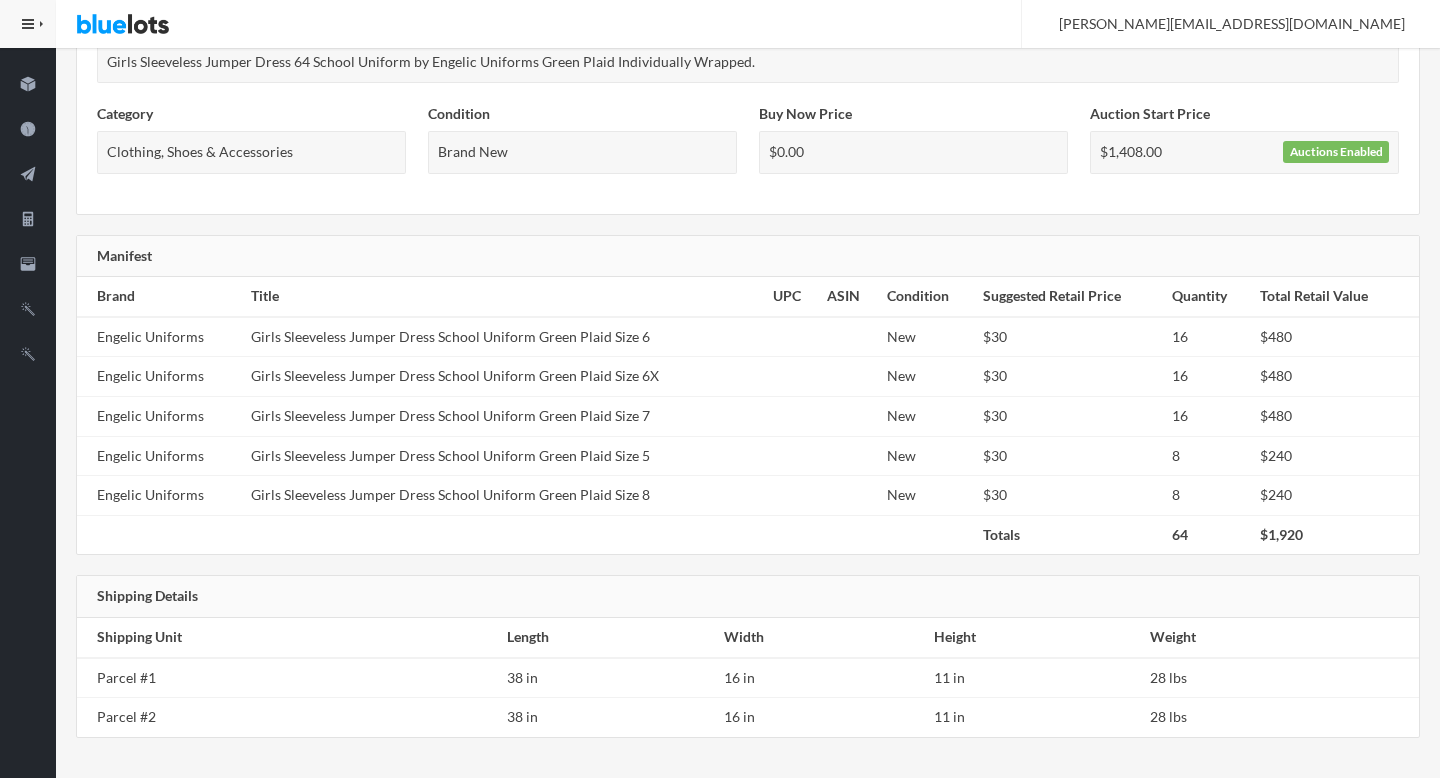 scroll, scrollTop: 0, scrollLeft: 0, axis: both 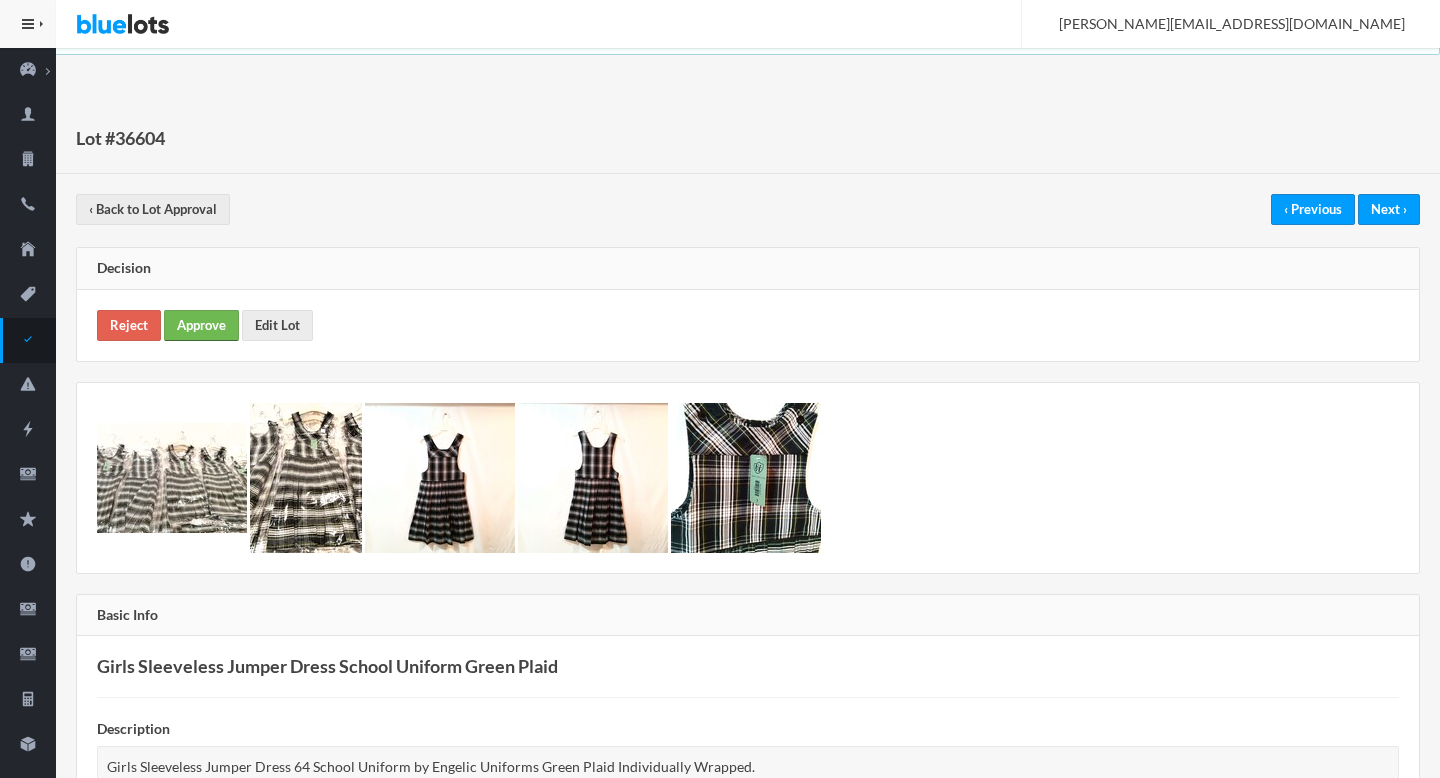 click on "Approve" at bounding box center (201, 325) 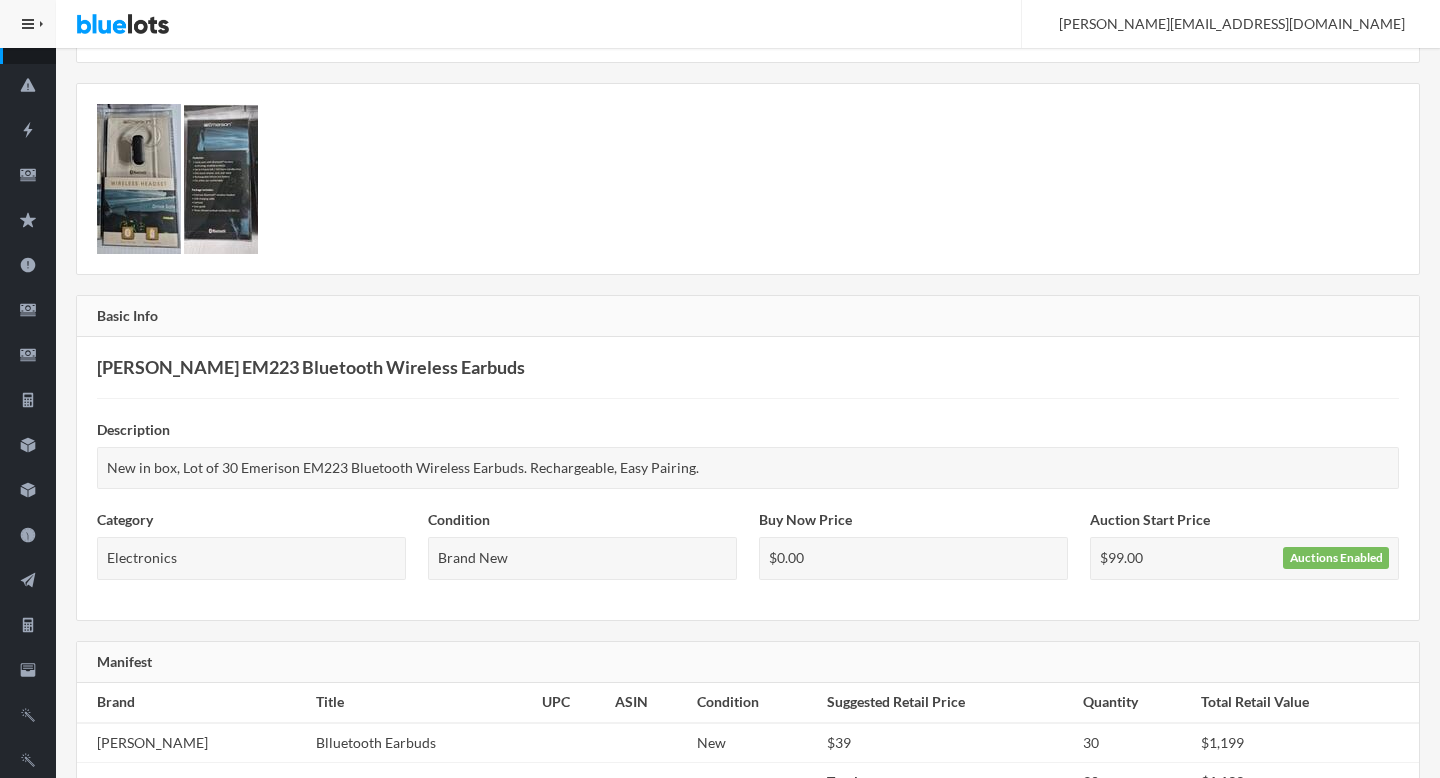 scroll, scrollTop: 303, scrollLeft: 0, axis: vertical 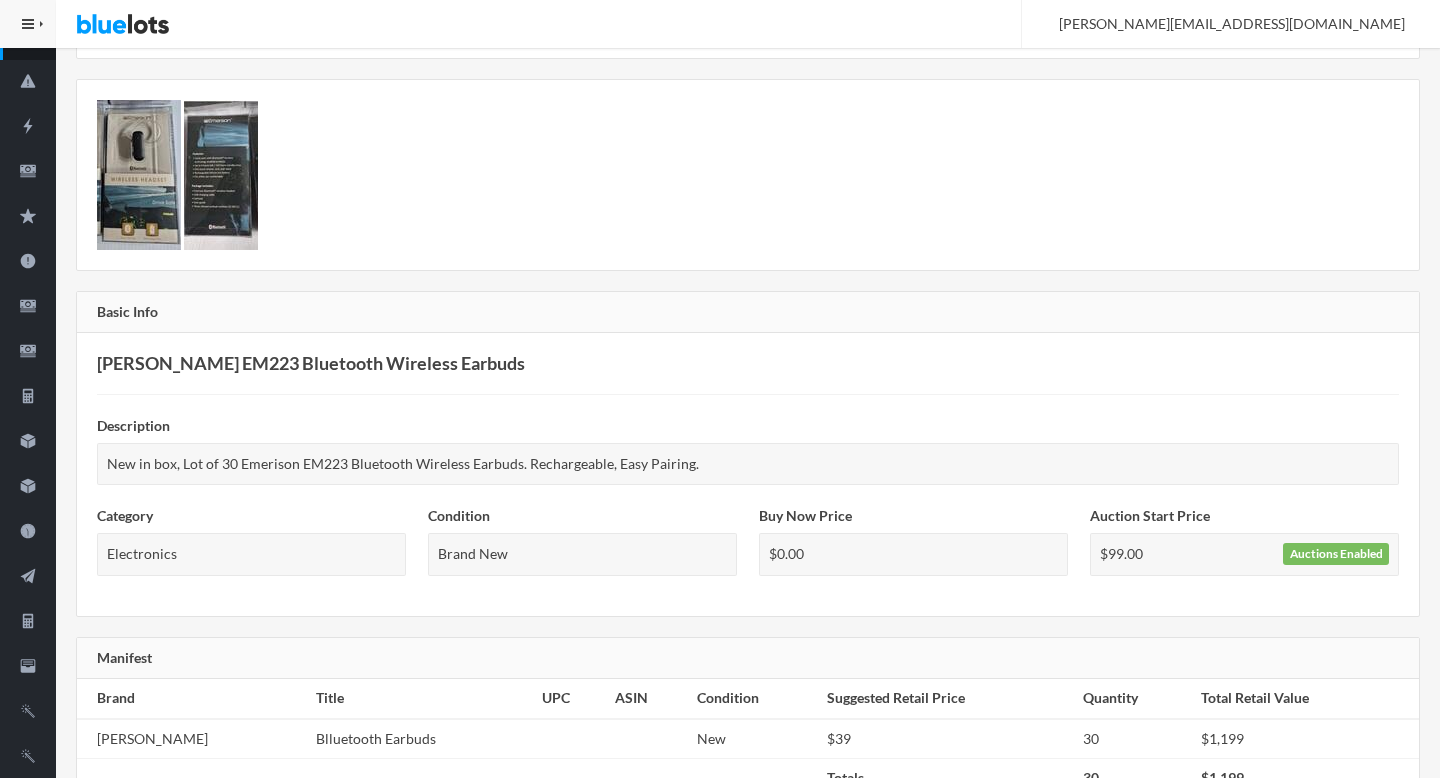 click at bounding box center (221, 175) 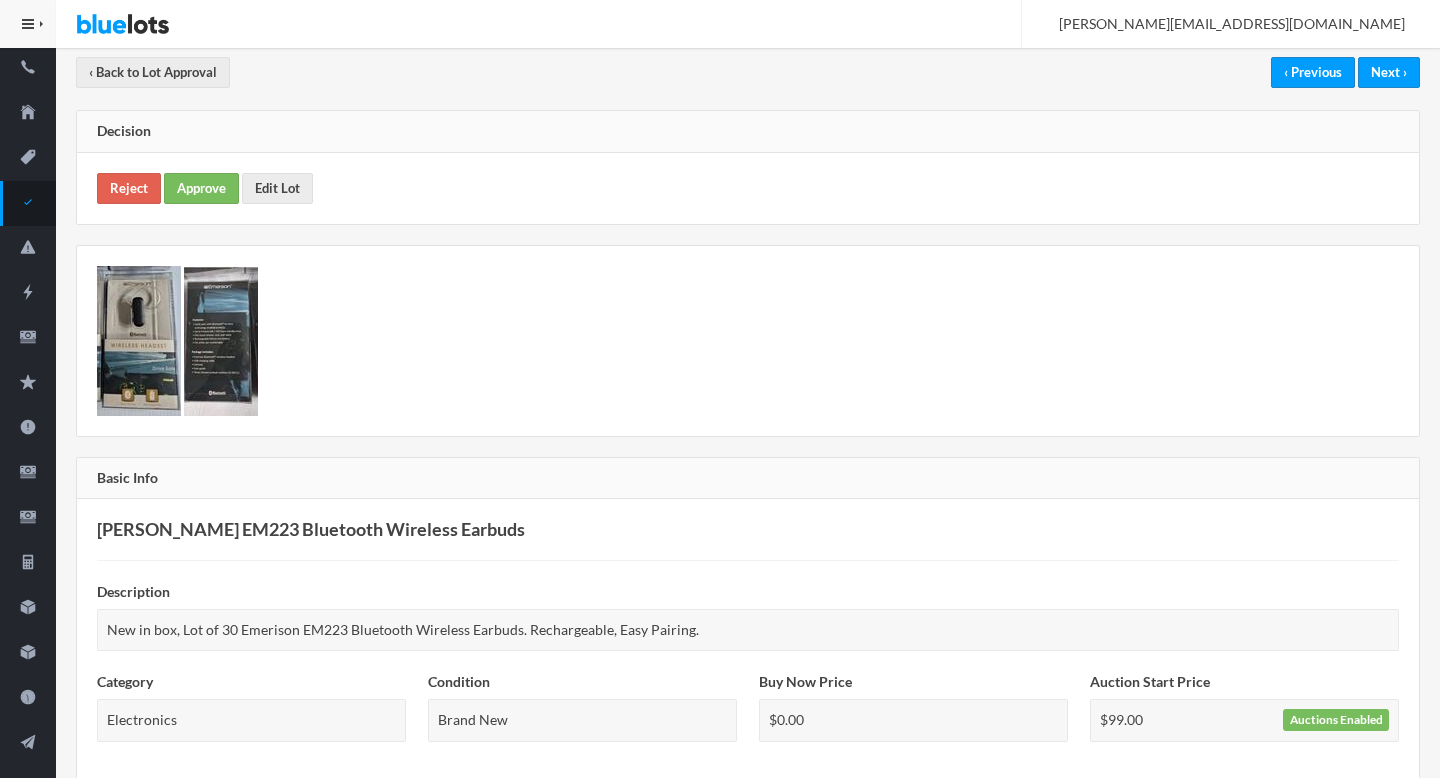 scroll, scrollTop: 12, scrollLeft: 0, axis: vertical 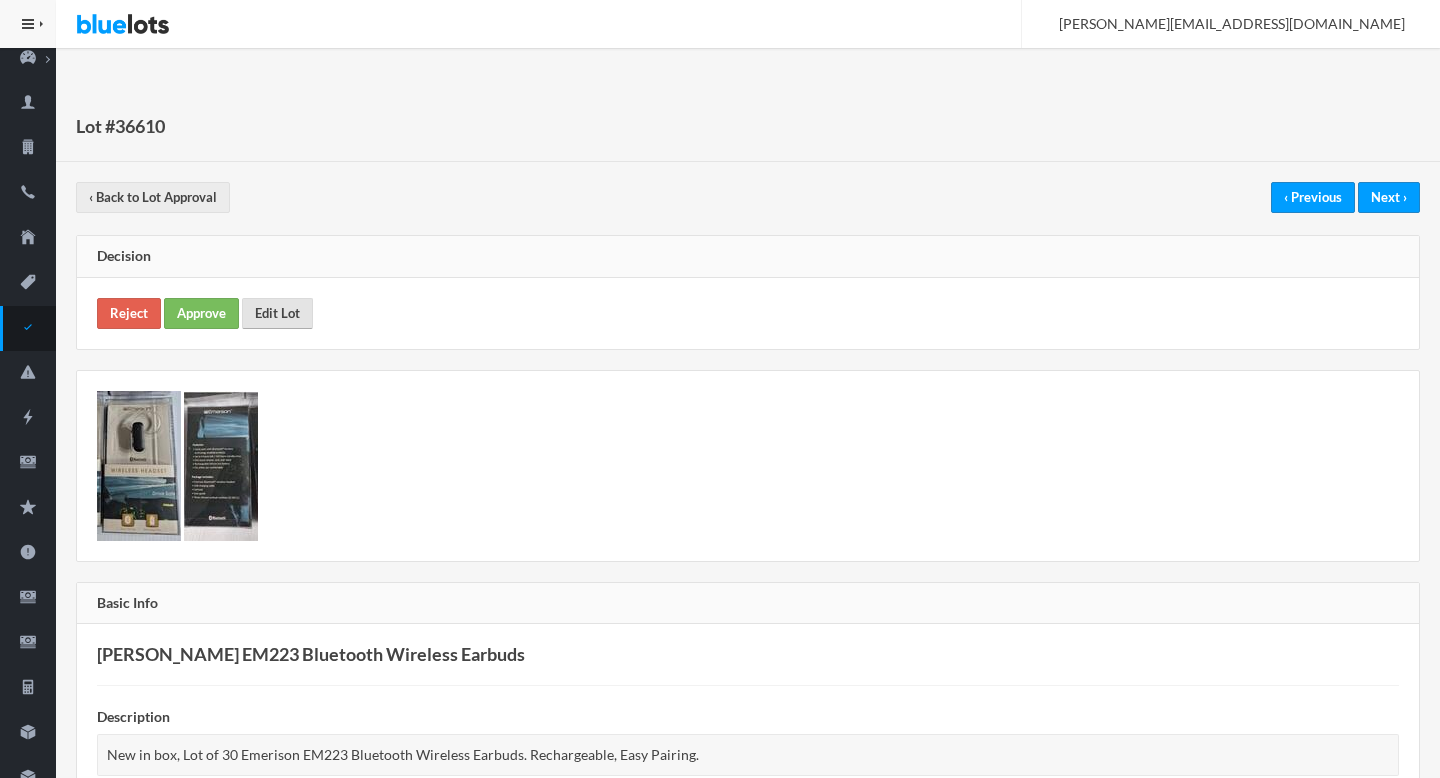 click on "Edit Lot" at bounding box center [277, 313] 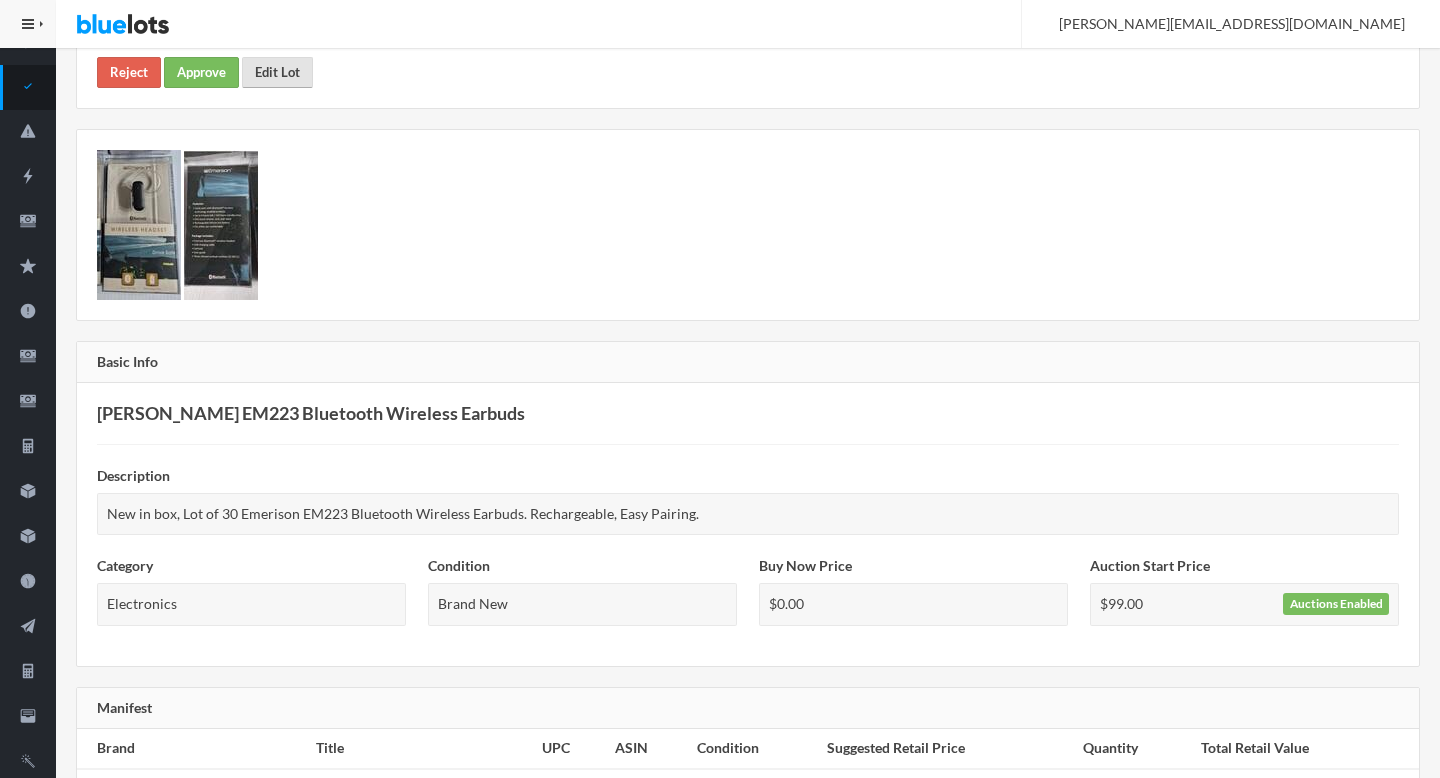 scroll, scrollTop: 0, scrollLeft: 0, axis: both 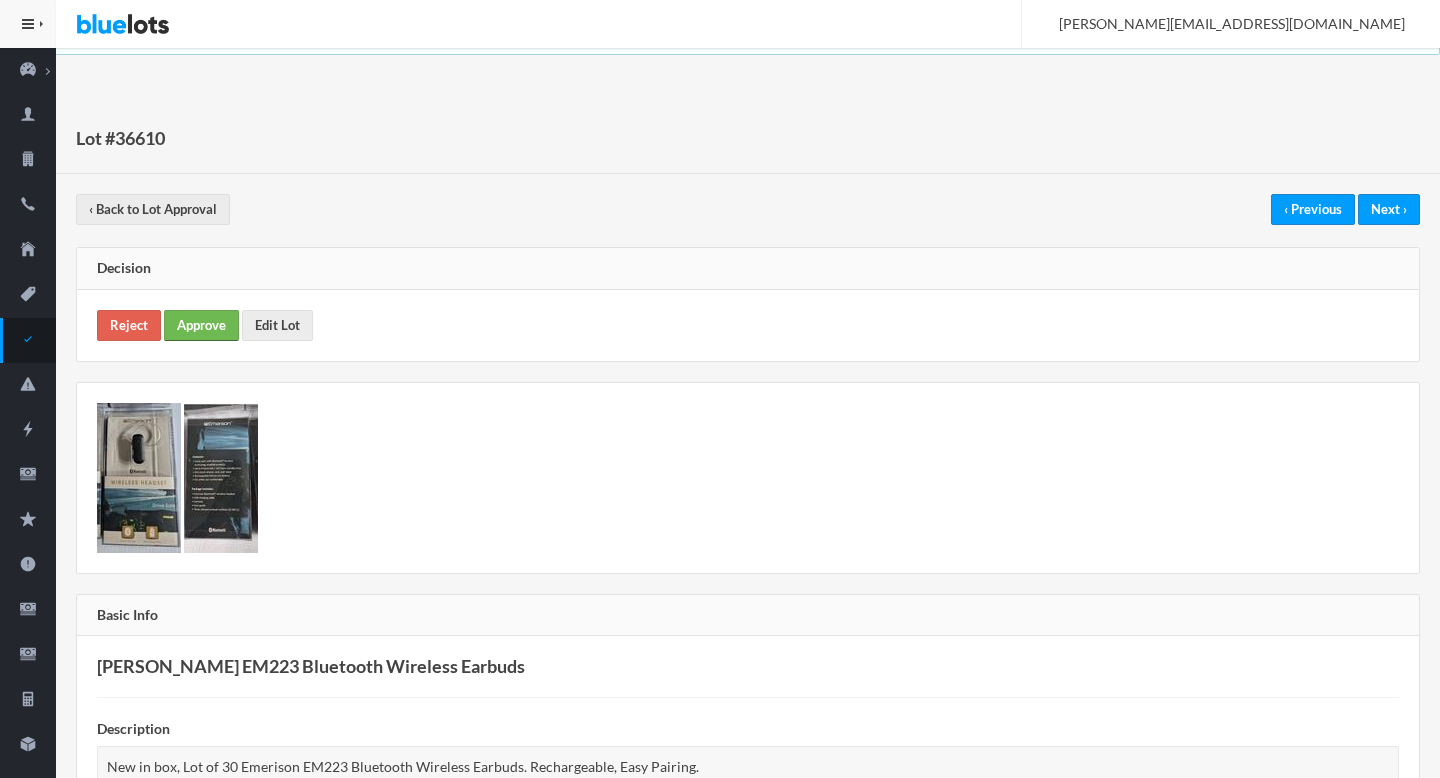 click on "Approve" at bounding box center (201, 325) 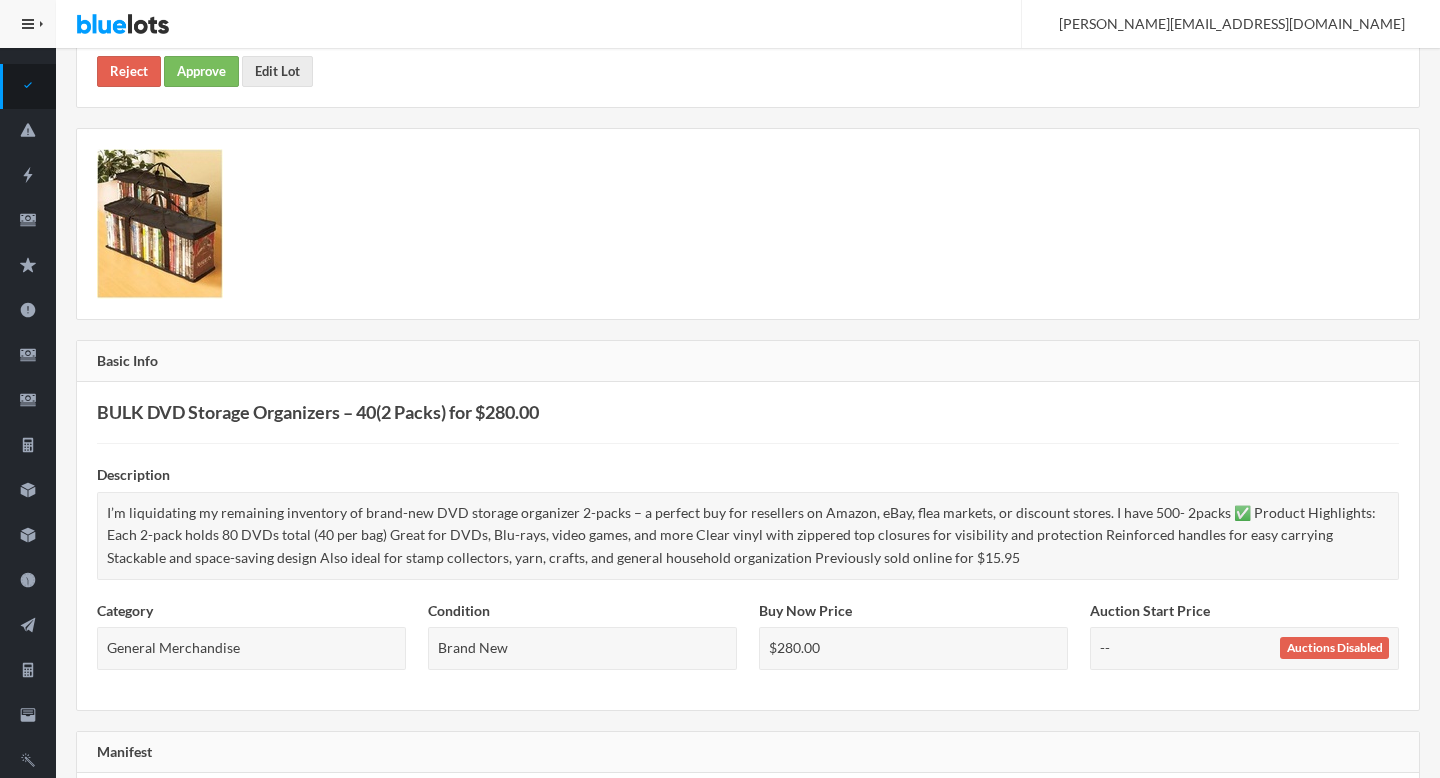 scroll, scrollTop: 237, scrollLeft: 0, axis: vertical 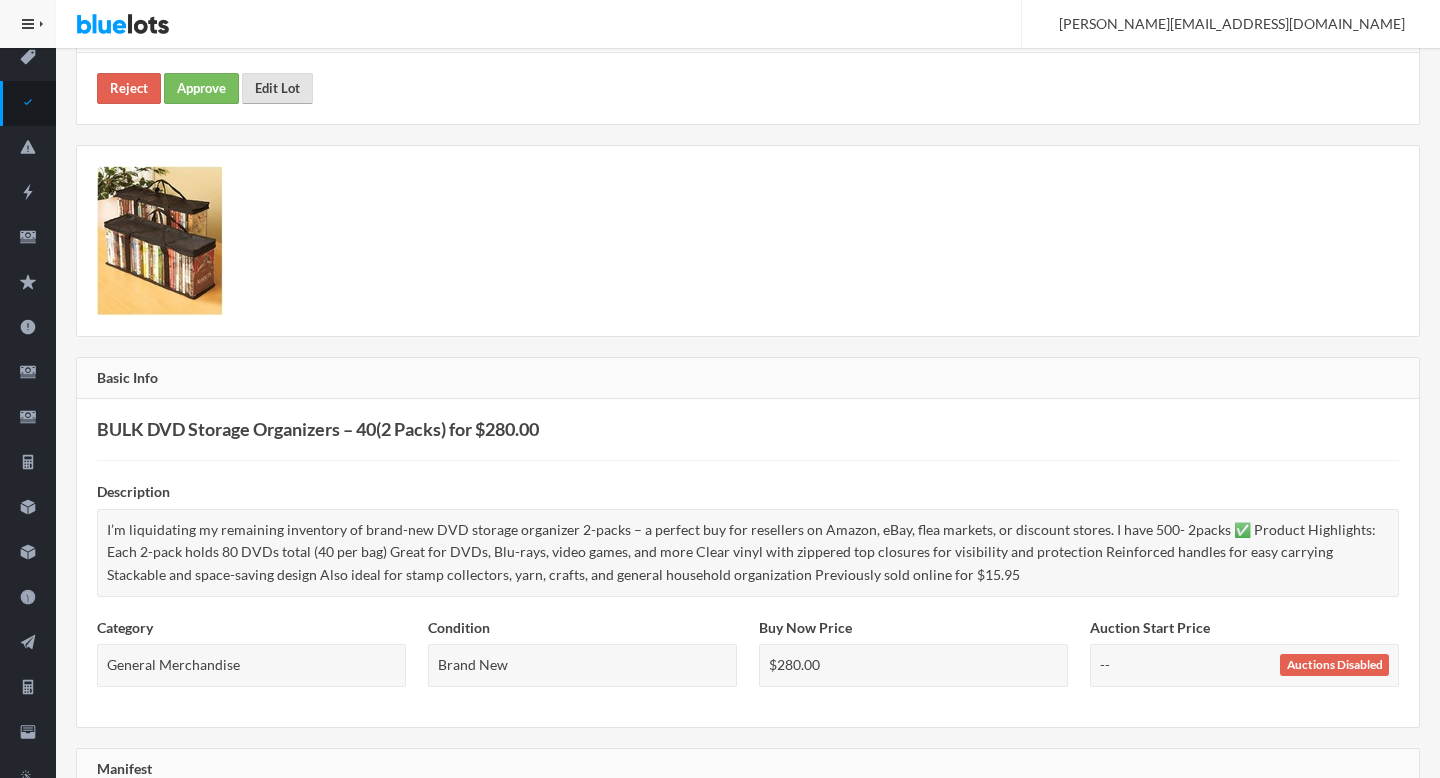 click on "Edit Lot" at bounding box center [277, 88] 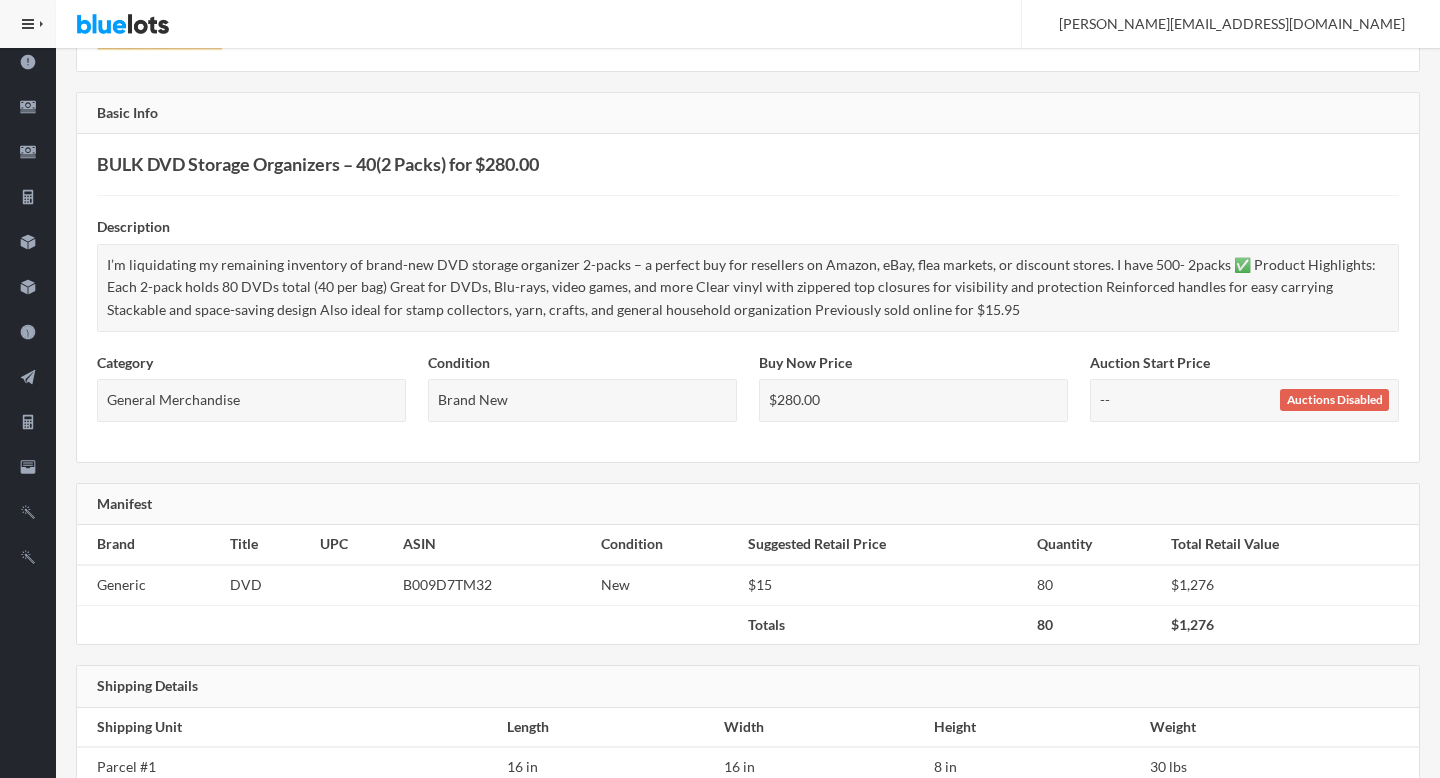 scroll, scrollTop: 501, scrollLeft: 0, axis: vertical 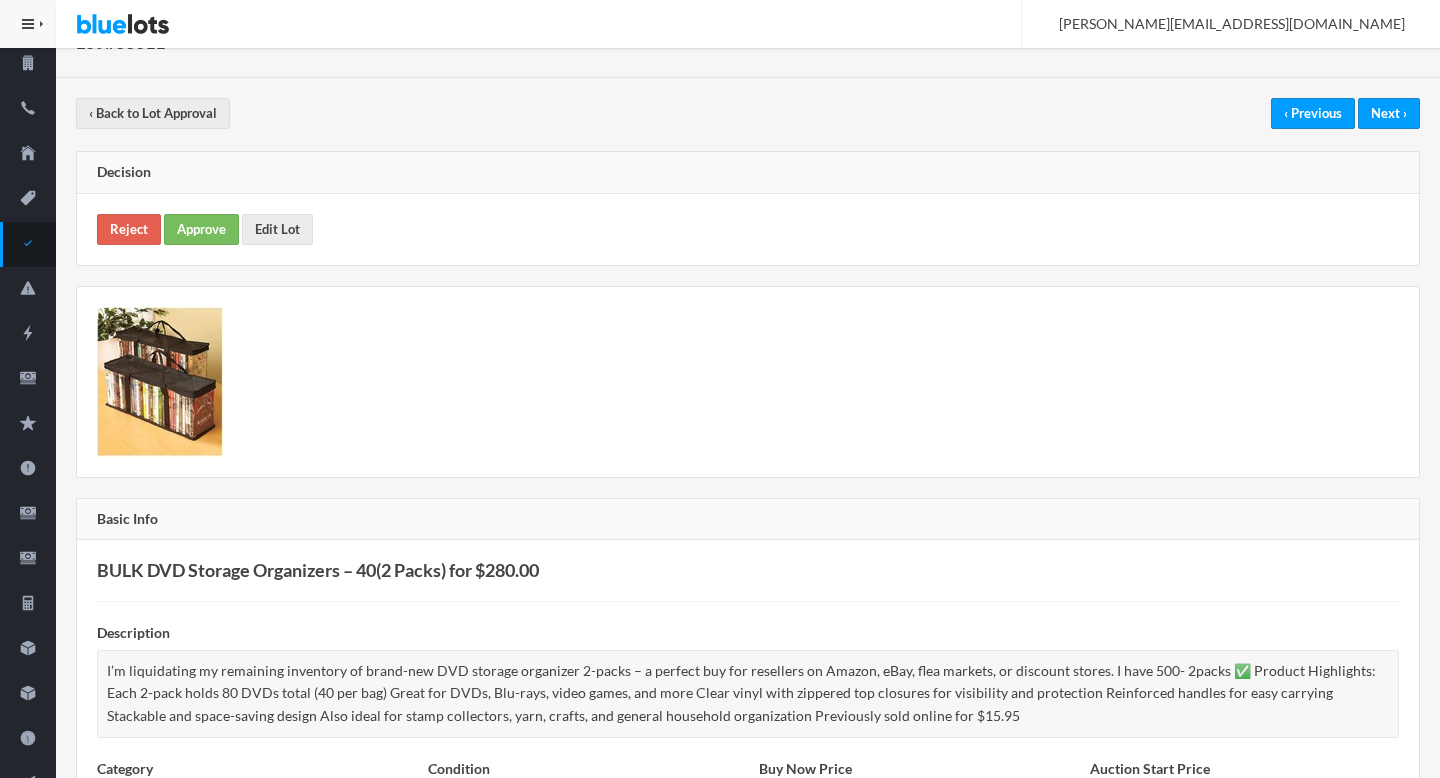 click at bounding box center [160, 382] 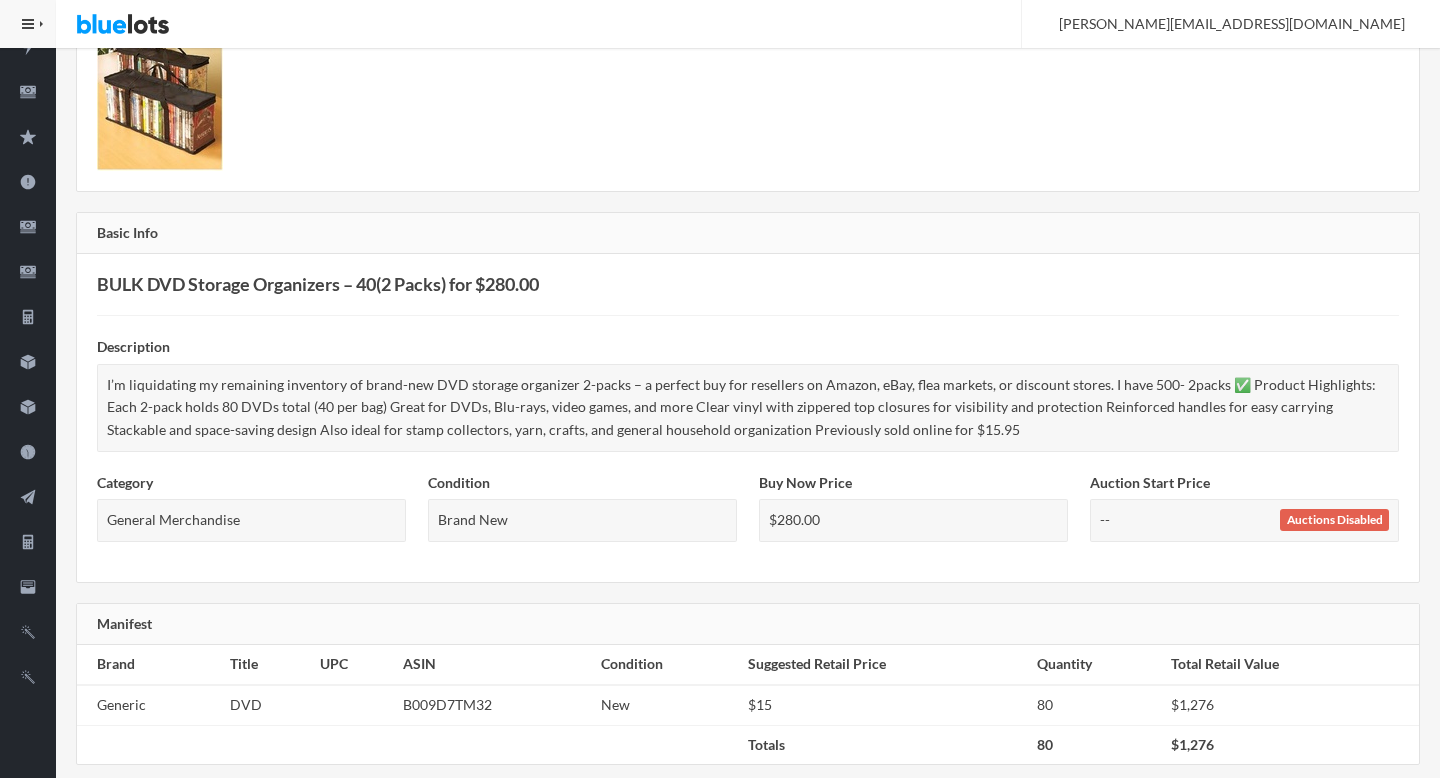 scroll, scrollTop: 174, scrollLeft: 0, axis: vertical 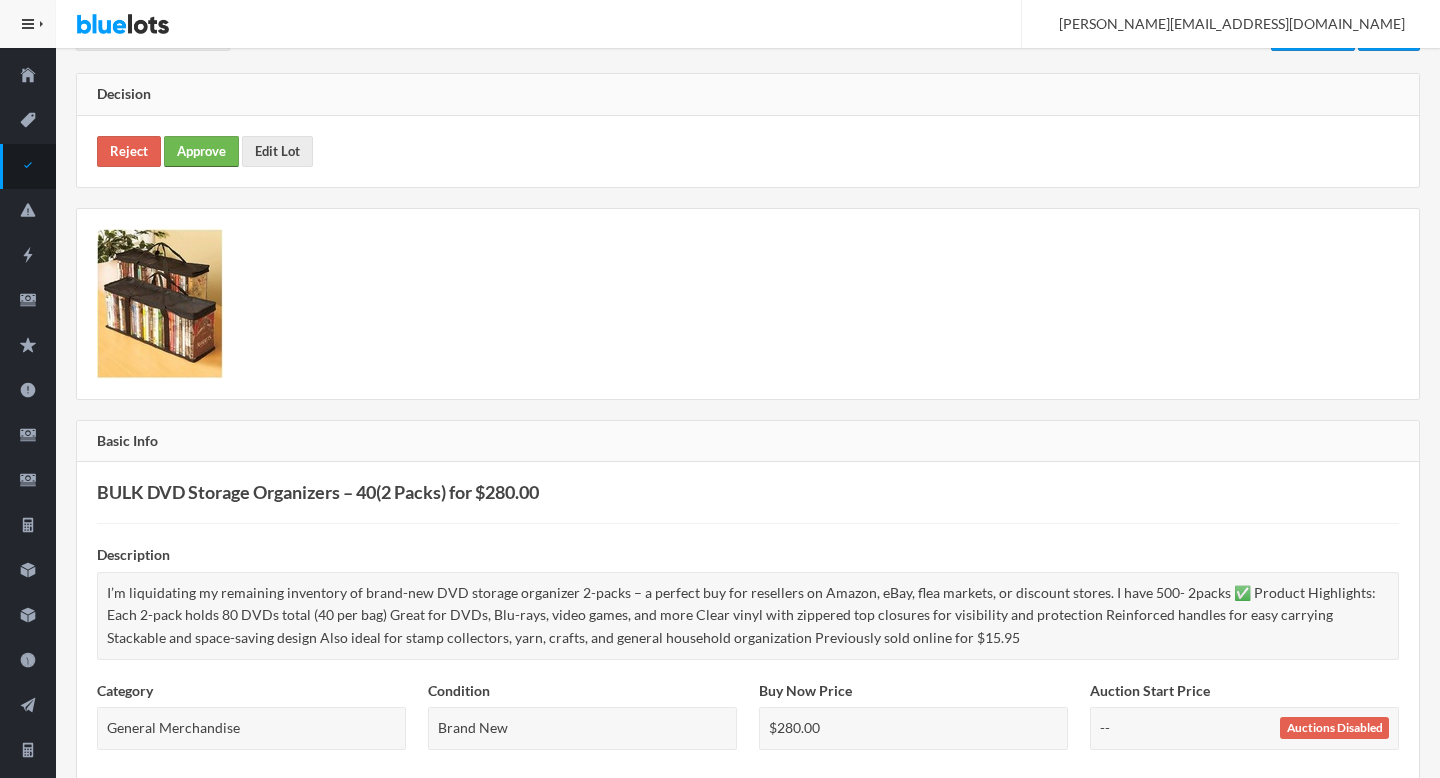 click on "Approve" at bounding box center [201, 151] 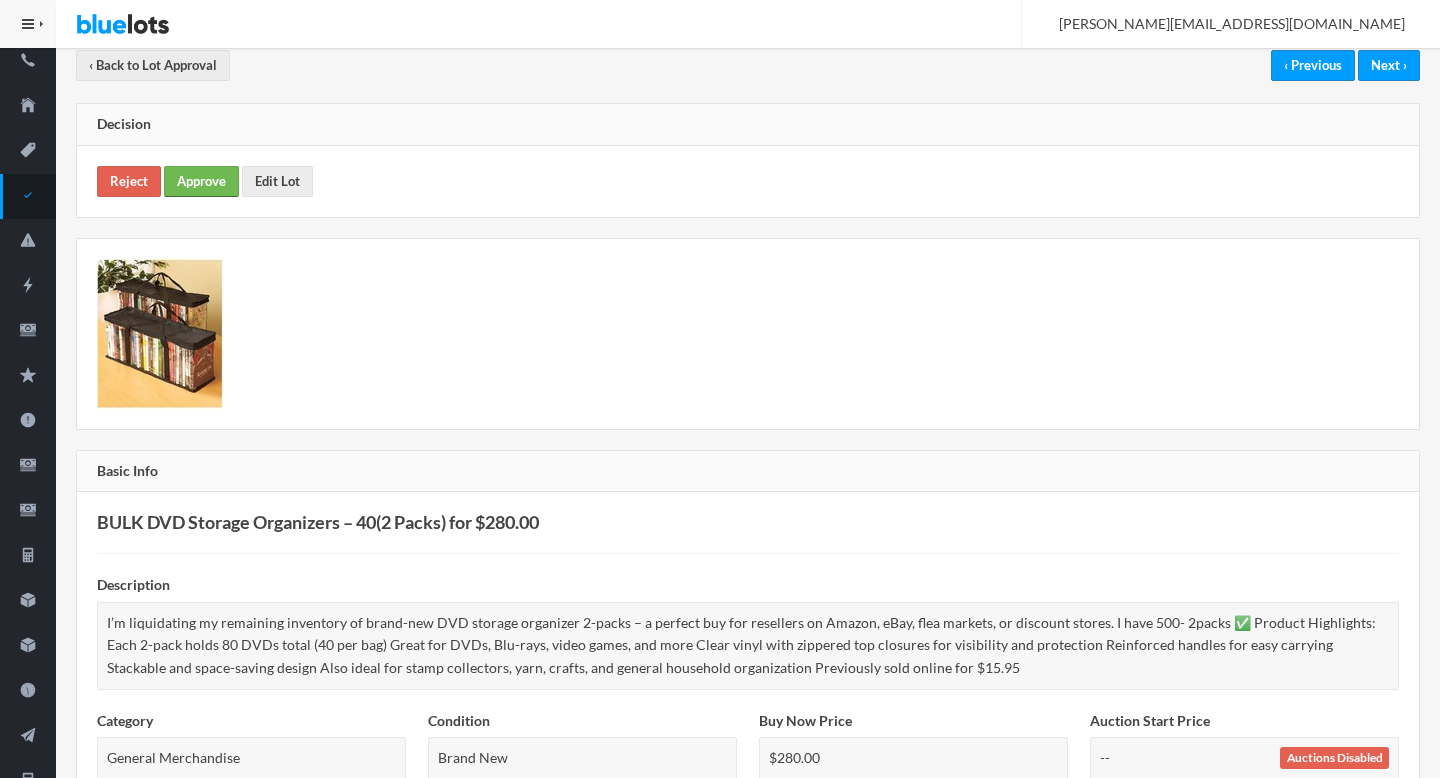 scroll, scrollTop: 0, scrollLeft: 0, axis: both 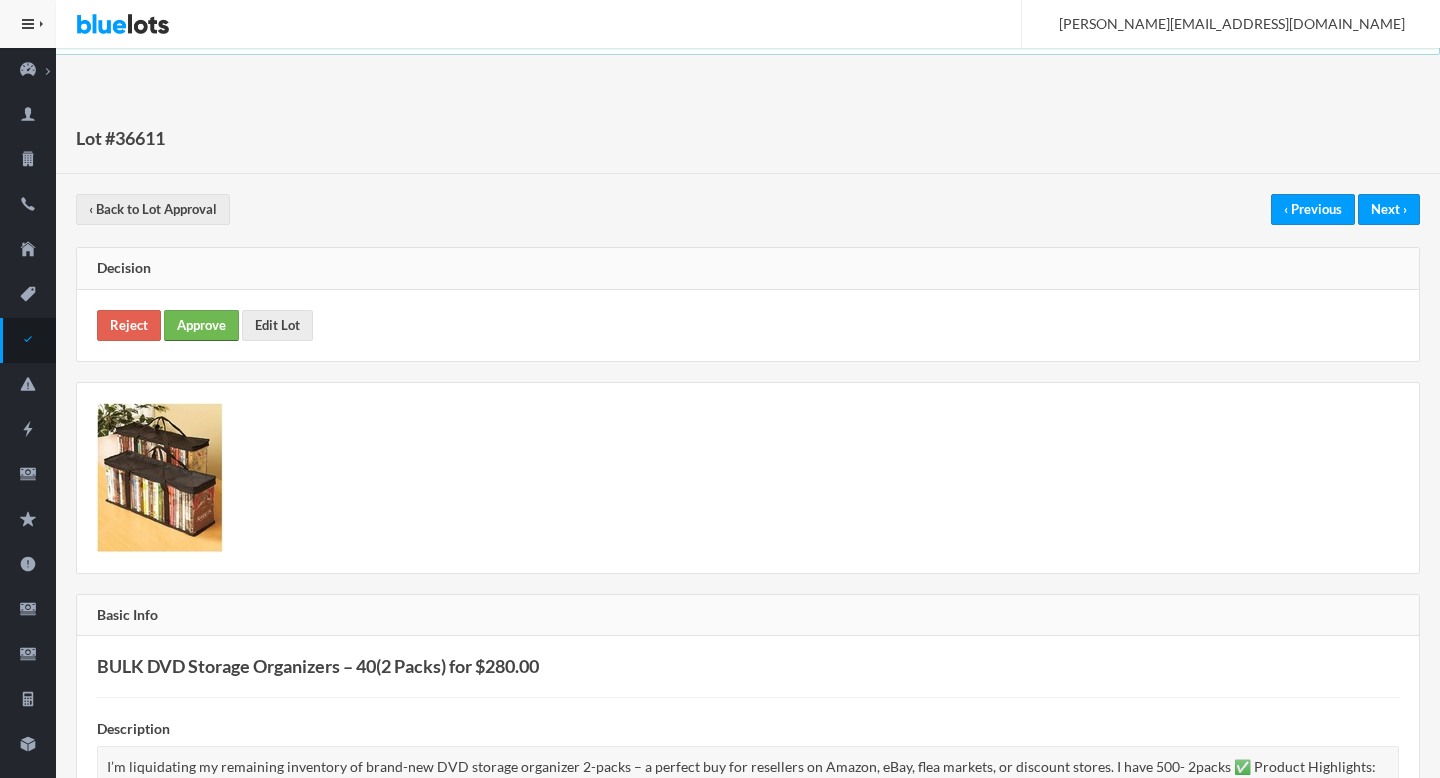 click on "Approve" at bounding box center [201, 325] 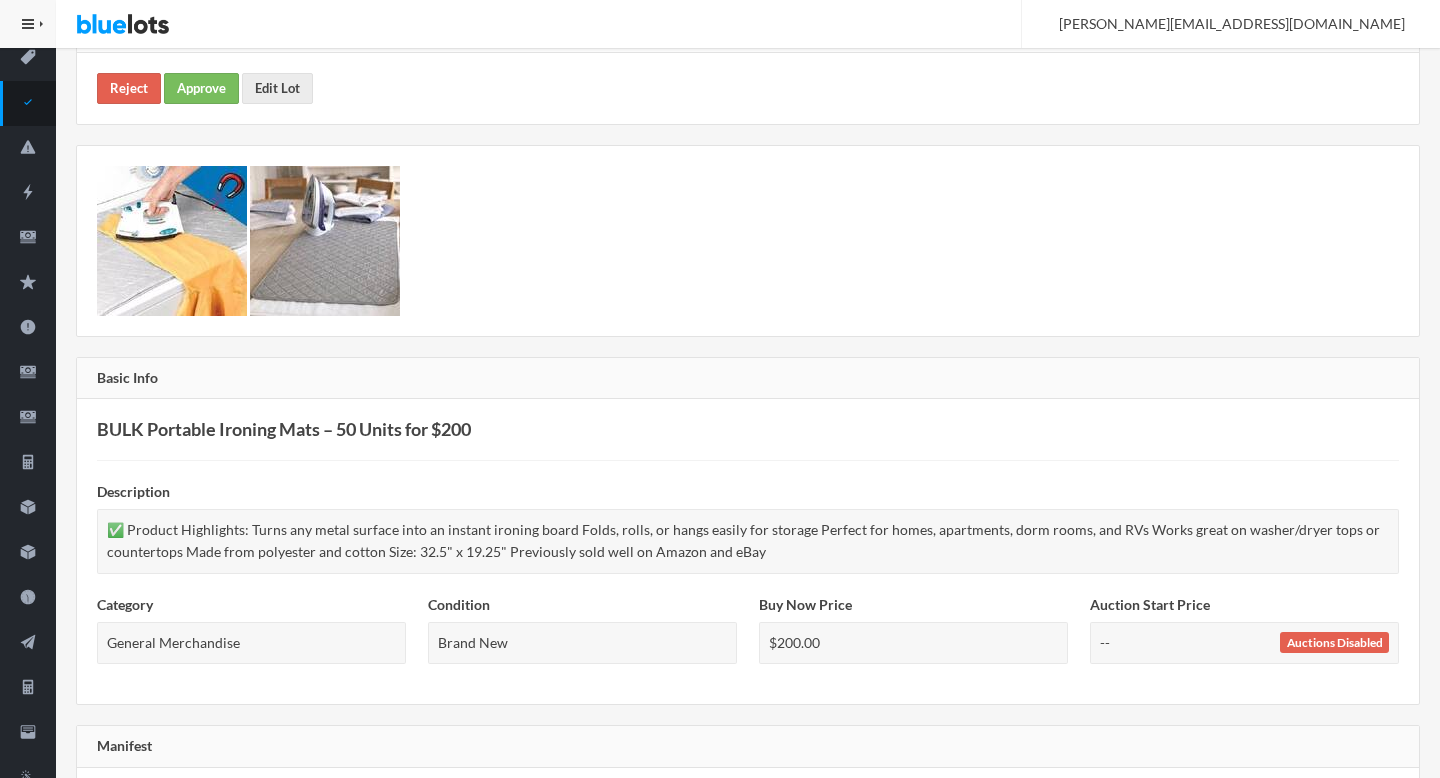 scroll, scrollTop: 0, scrollLeft: 0, axis: both 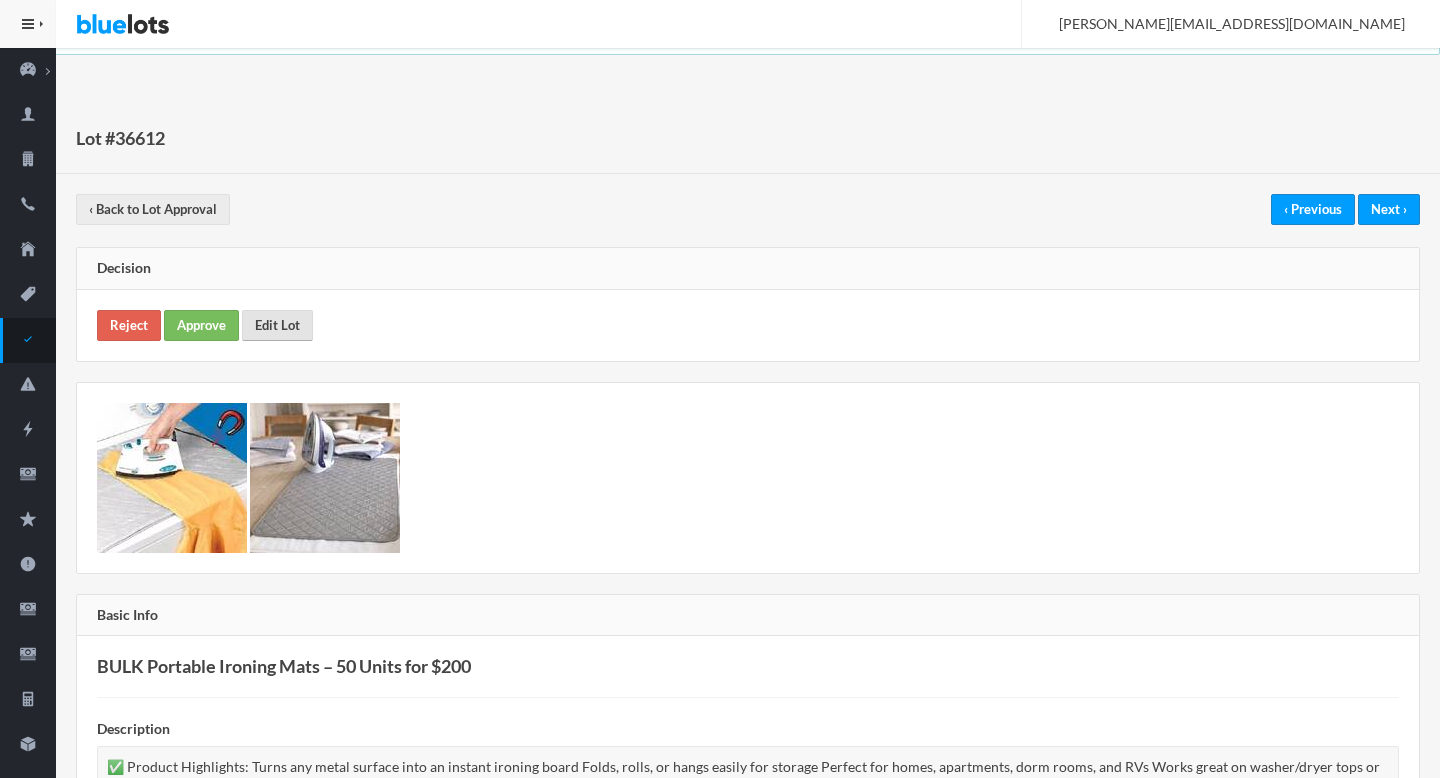 click on "Edit Lot" at bounding box center [277, 325] 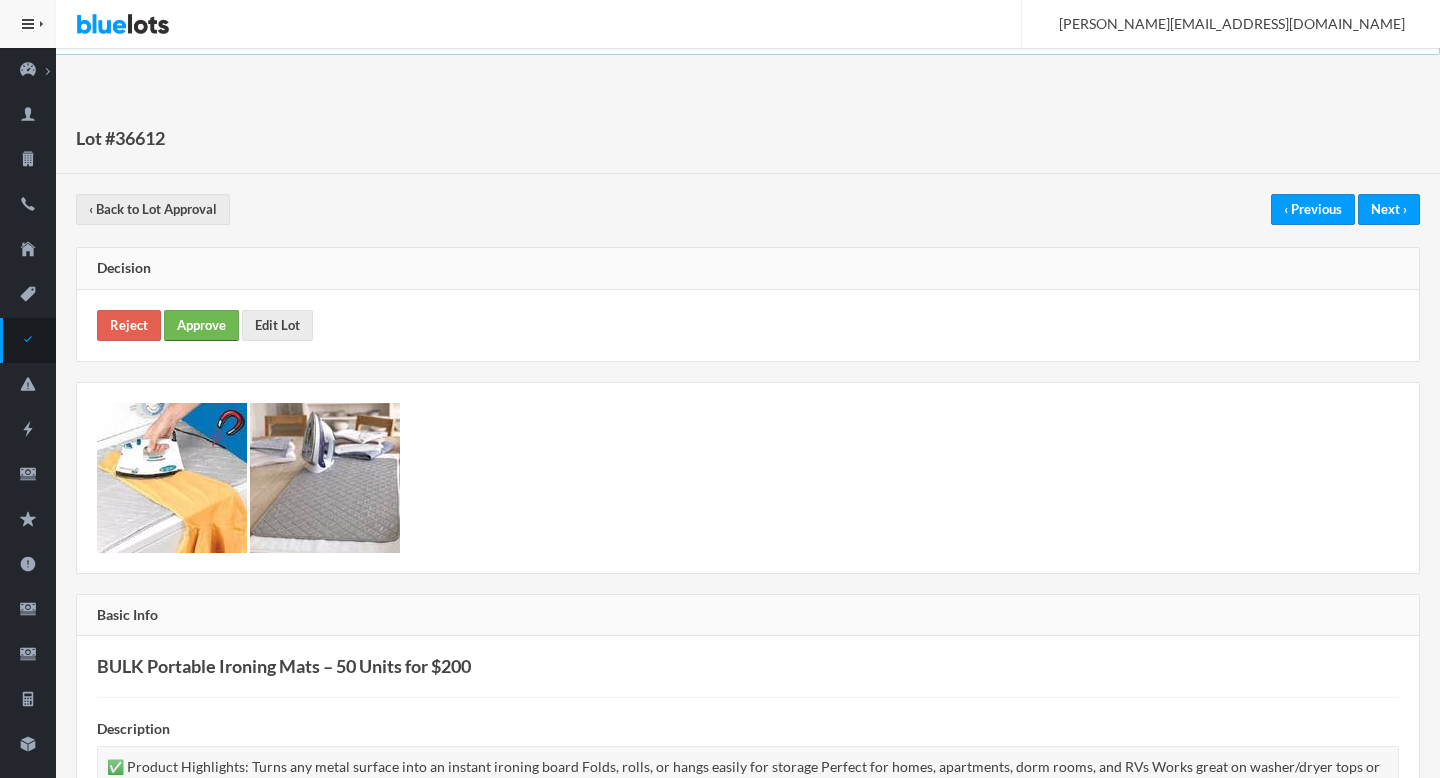 click on "Approve" at bounding box center (201, 325) 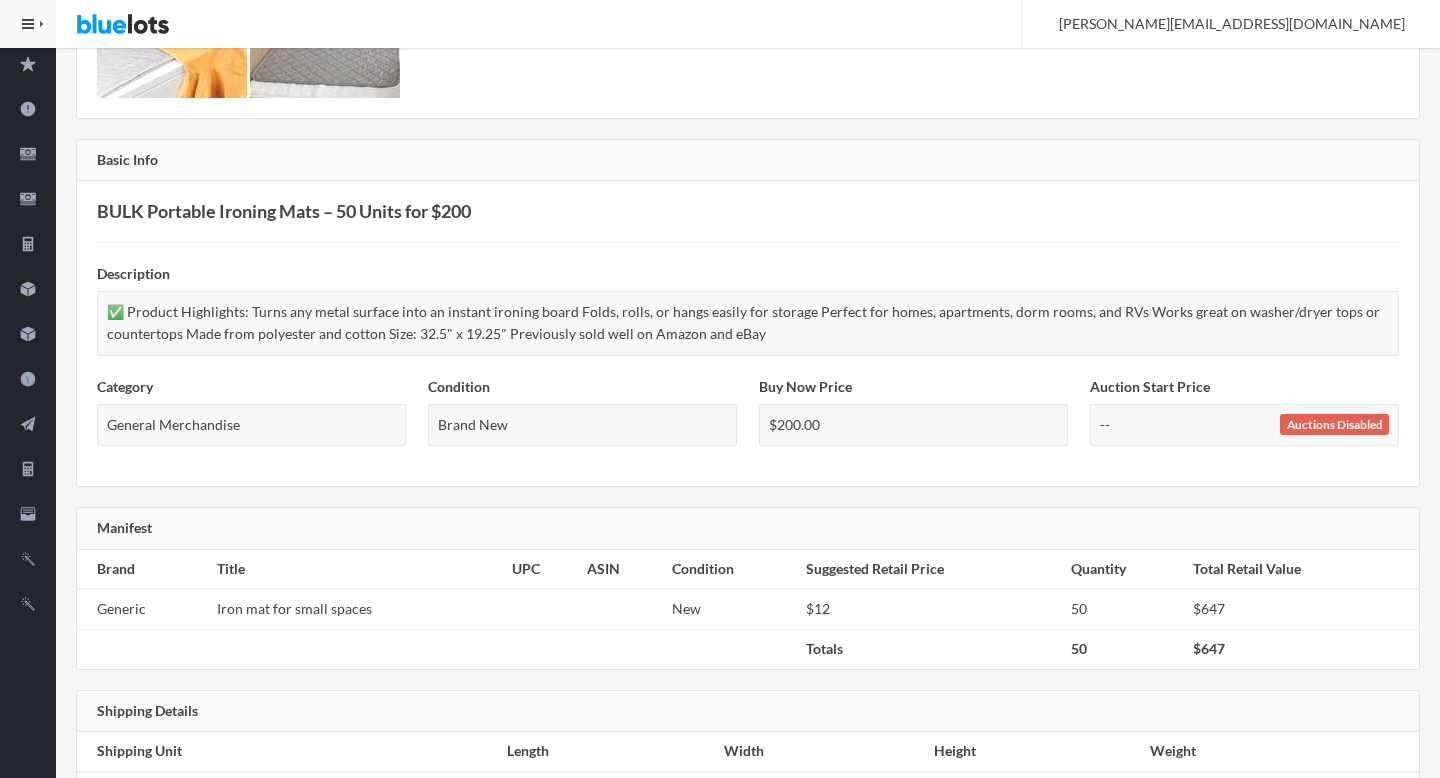 scroll, scrollTop: 529, scrollLeft: 0, axis: vertical 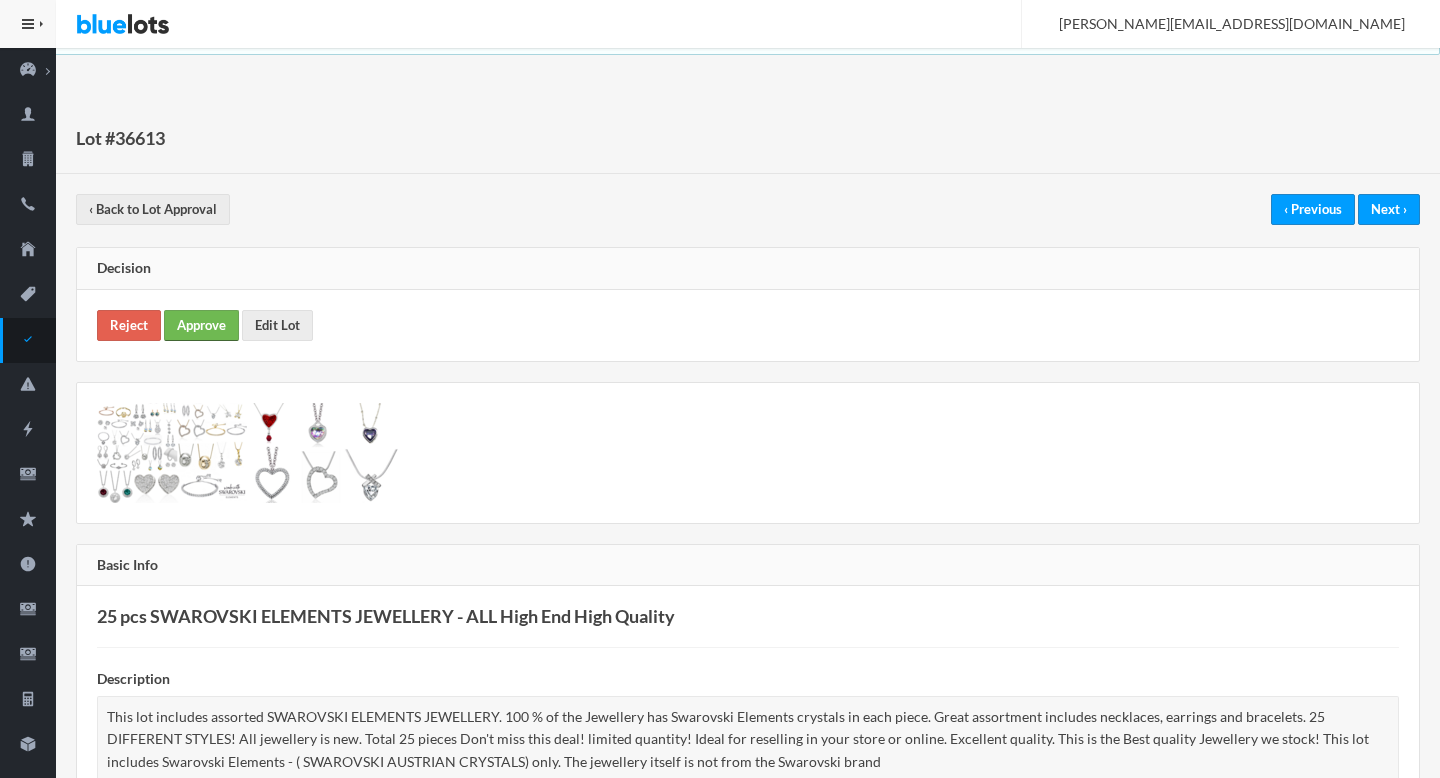click on "Approve" at bounding box center [201, 325] 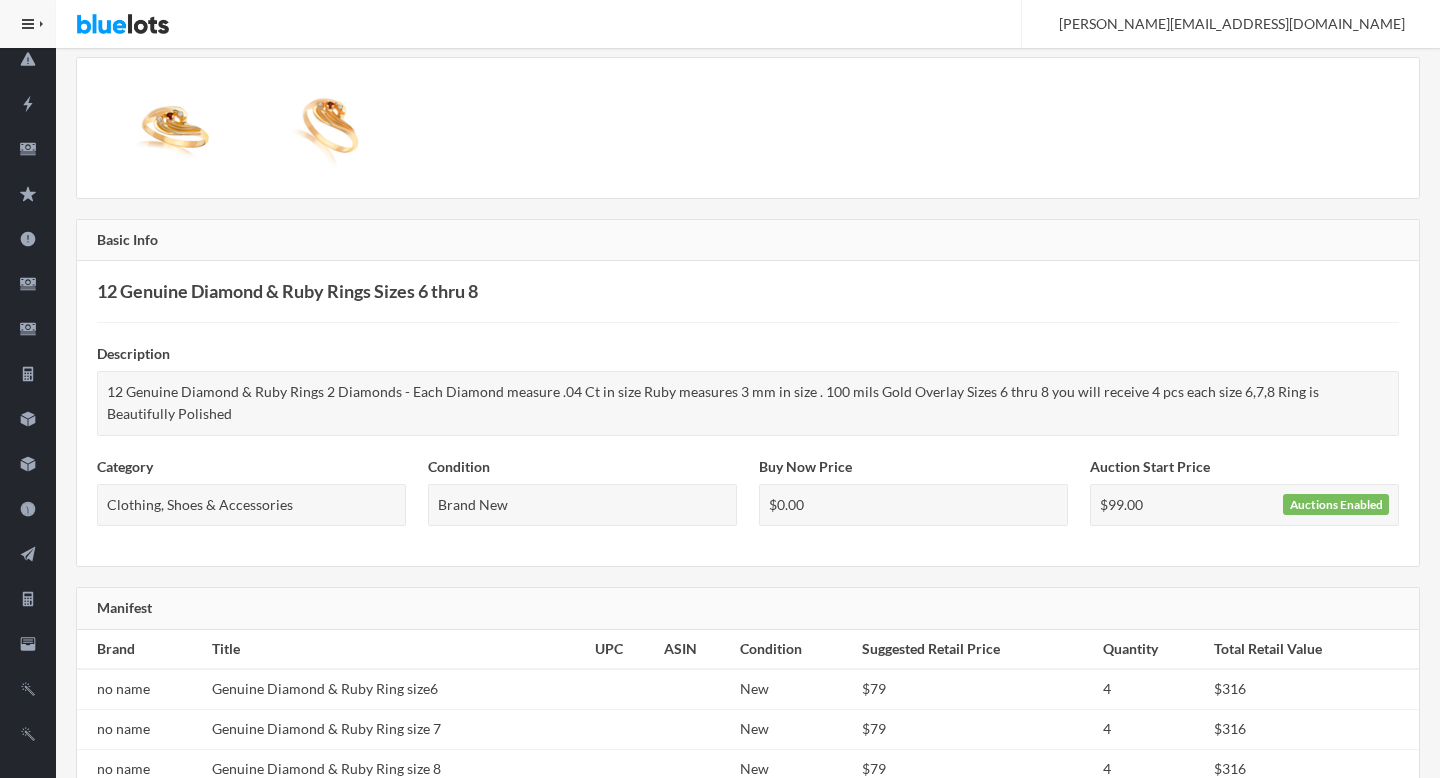 scroll, scrollTop: 0, scrollLeft: 0, axis: both 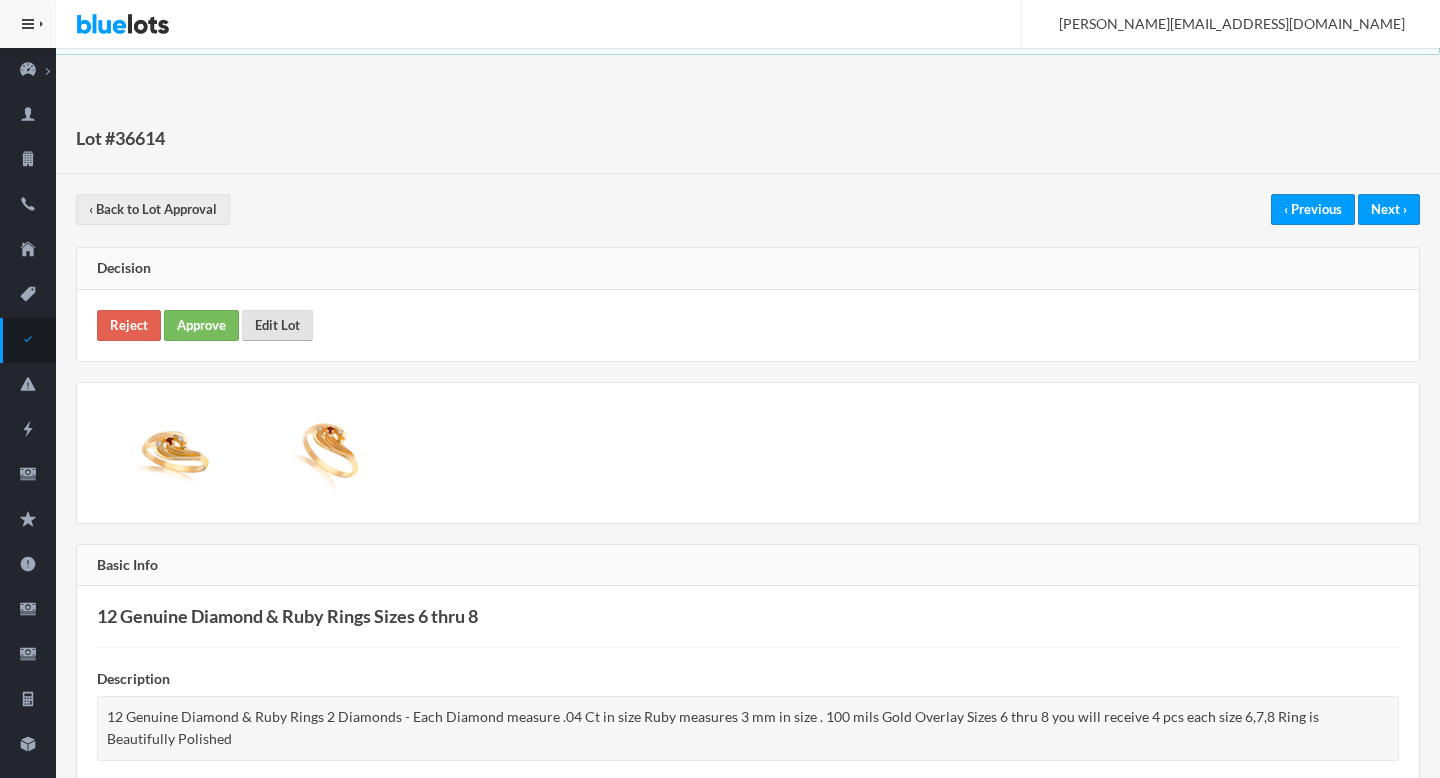 click on "Edit Lot" at bounding box center [277, 325] 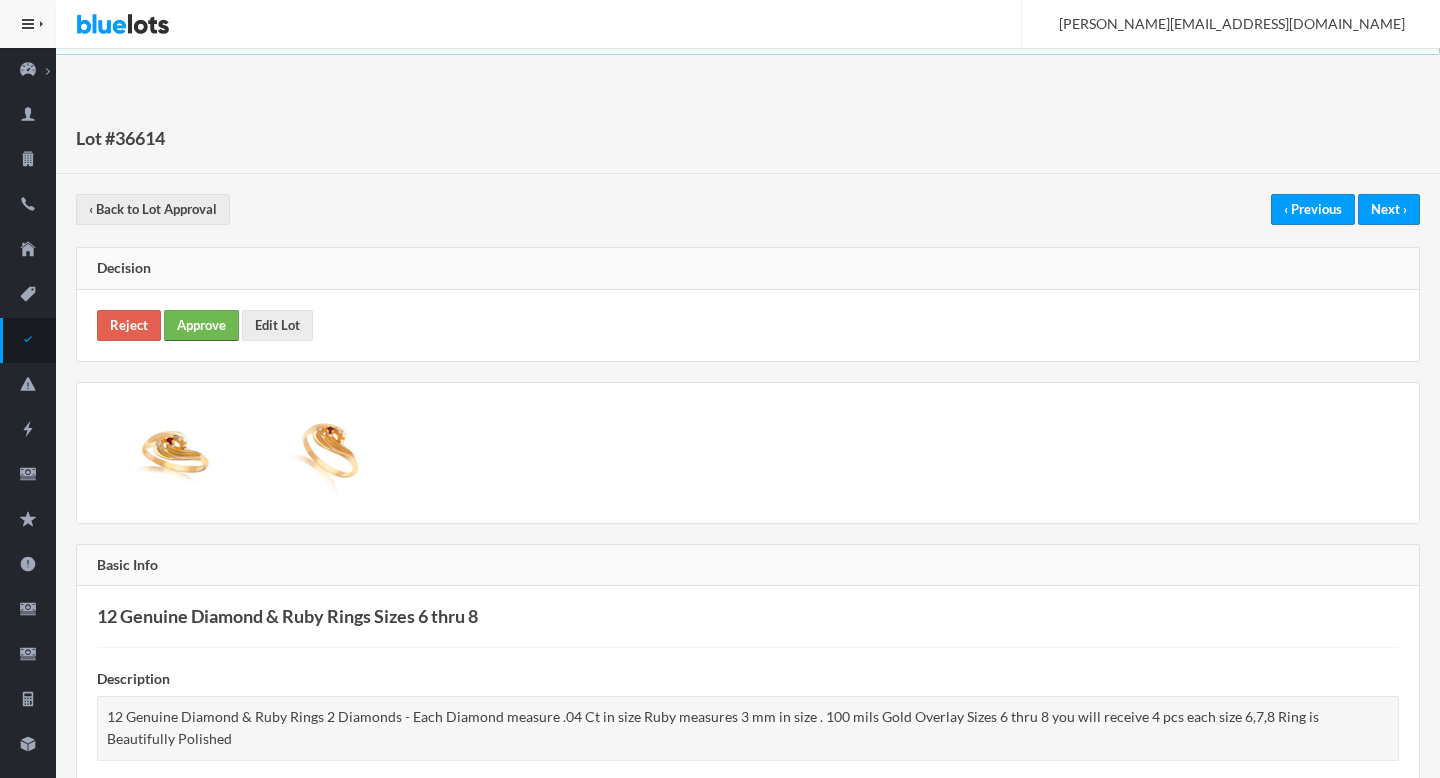 click on "Approve" at bounding box center [201, 325] 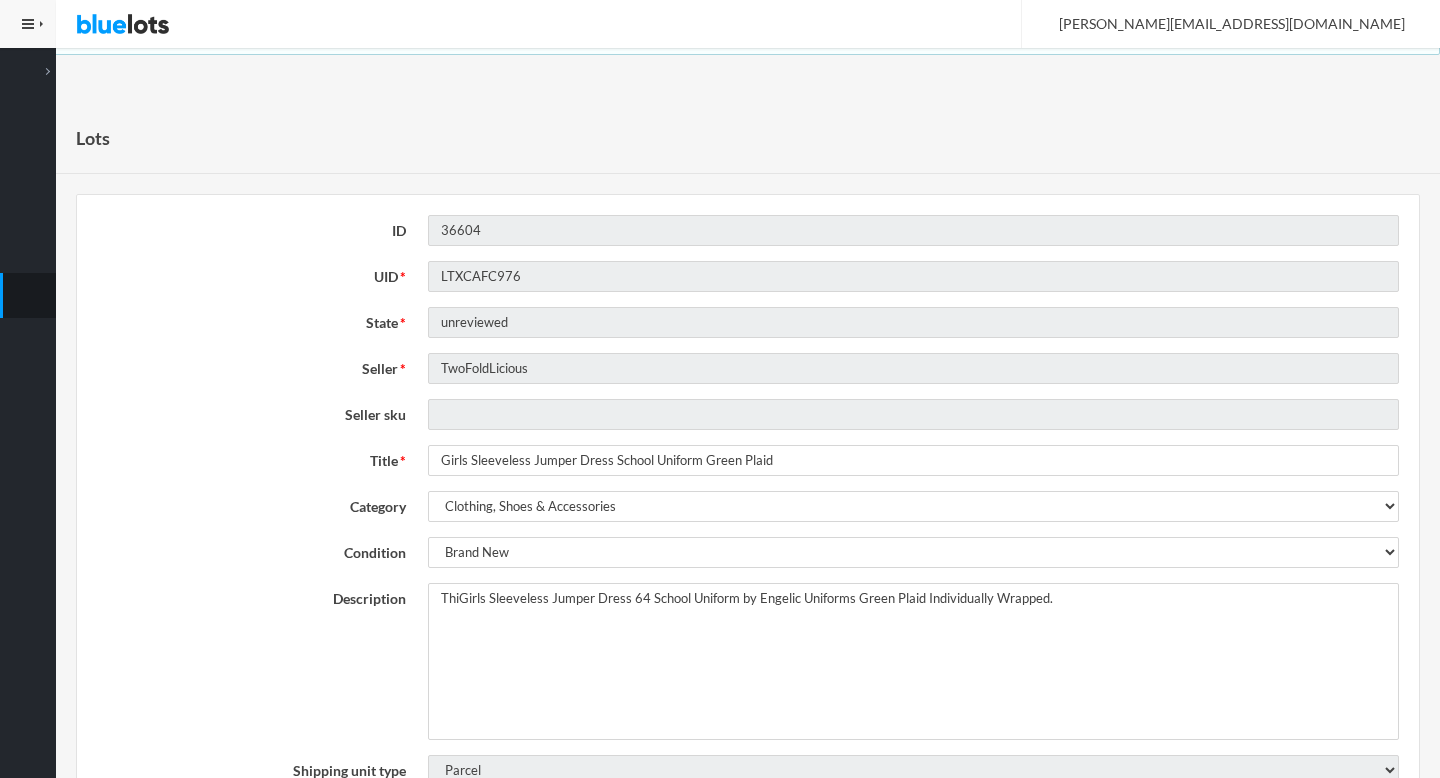 scroll, scrollTop: 0, scrollLeft: 0, axis: both 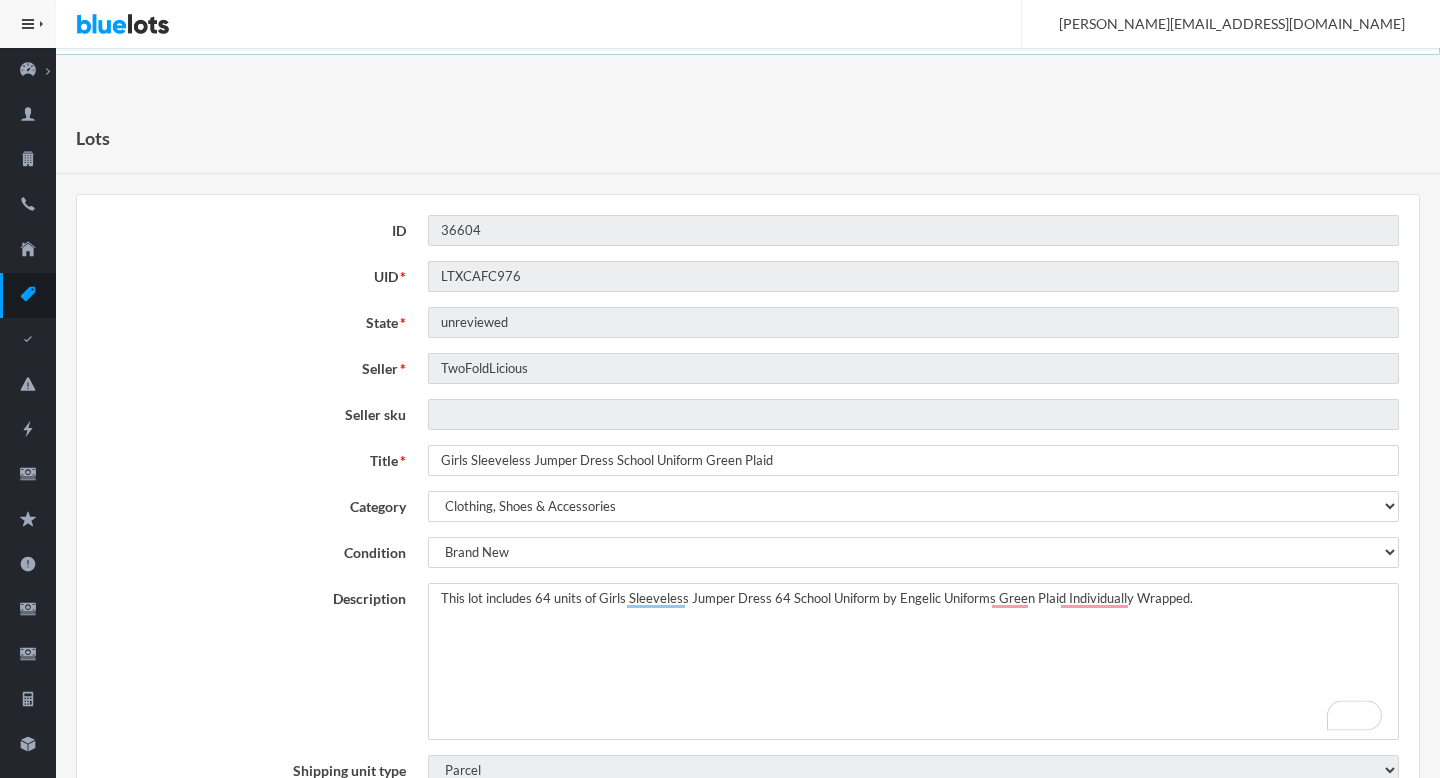 click on "Girls Sleeveless Jumper Dress 64 School Uniform by Engelic Uniforms Green Plaid Individually Wrapped." at bounding box center [913, 661] 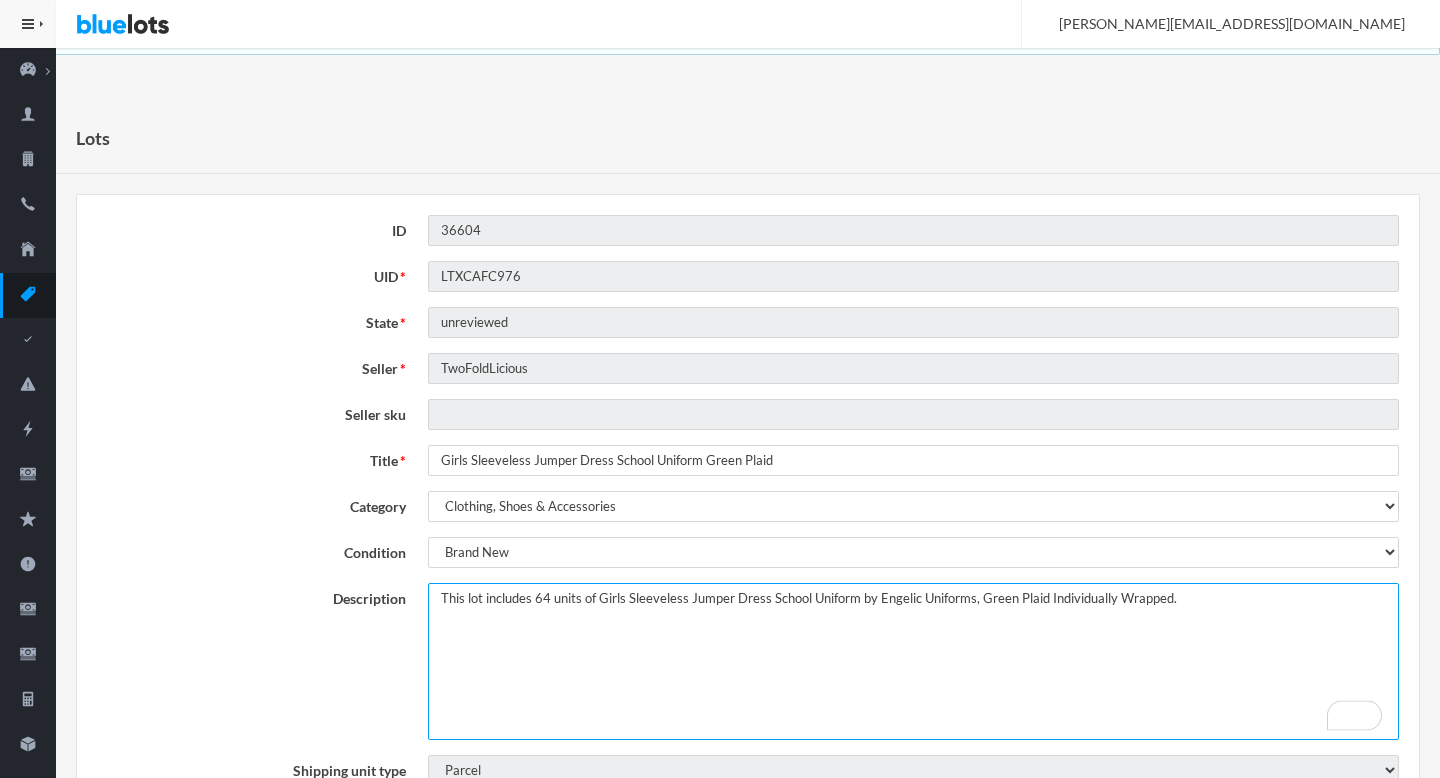 type on "This lot includes 64 units of Girls Sleeveless Jumper Dress School Uniform by Engelic Uniforms, Green Plaid Individually Wrapped." 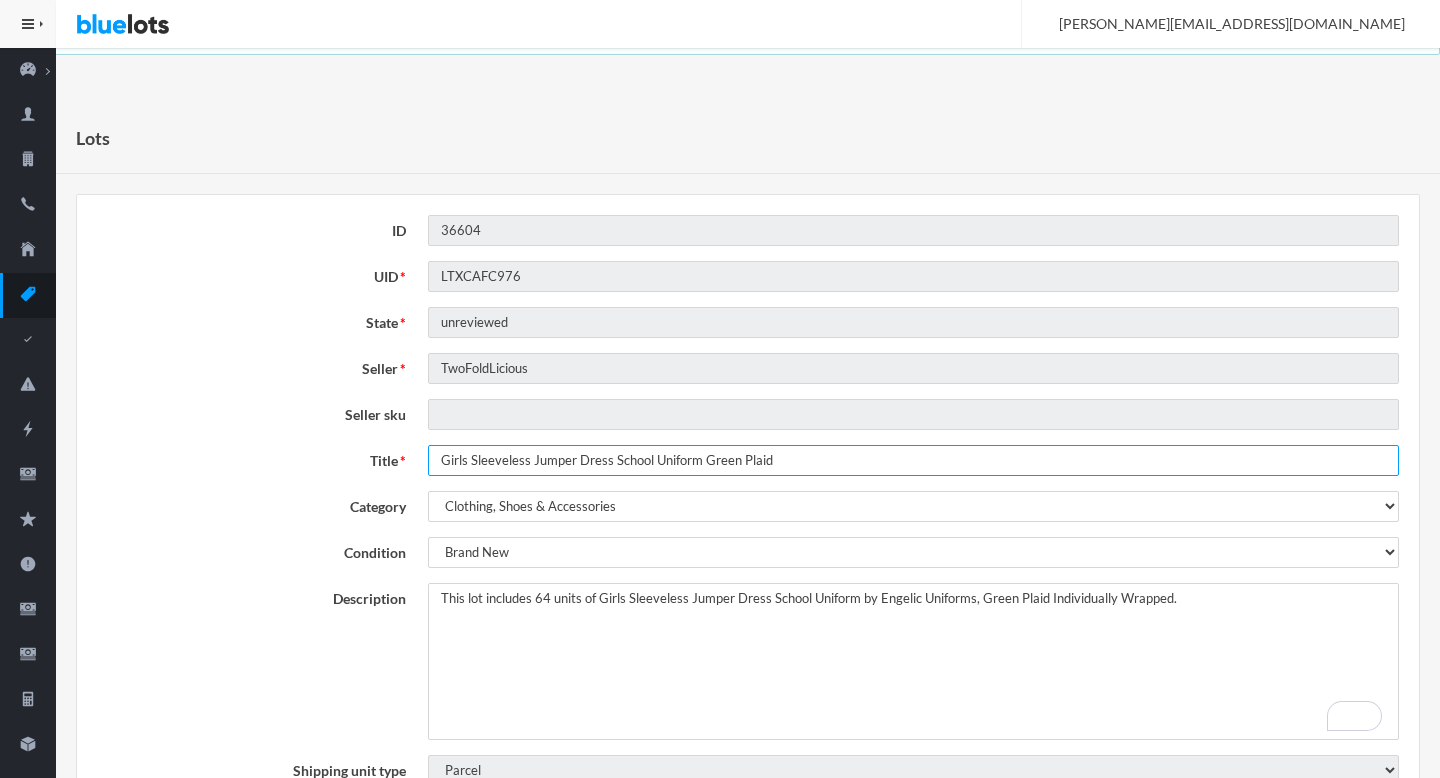 click on "Girls Sleeveless Jumper Dress School Uniform Green Plaid" at bounding box center (913, 460) 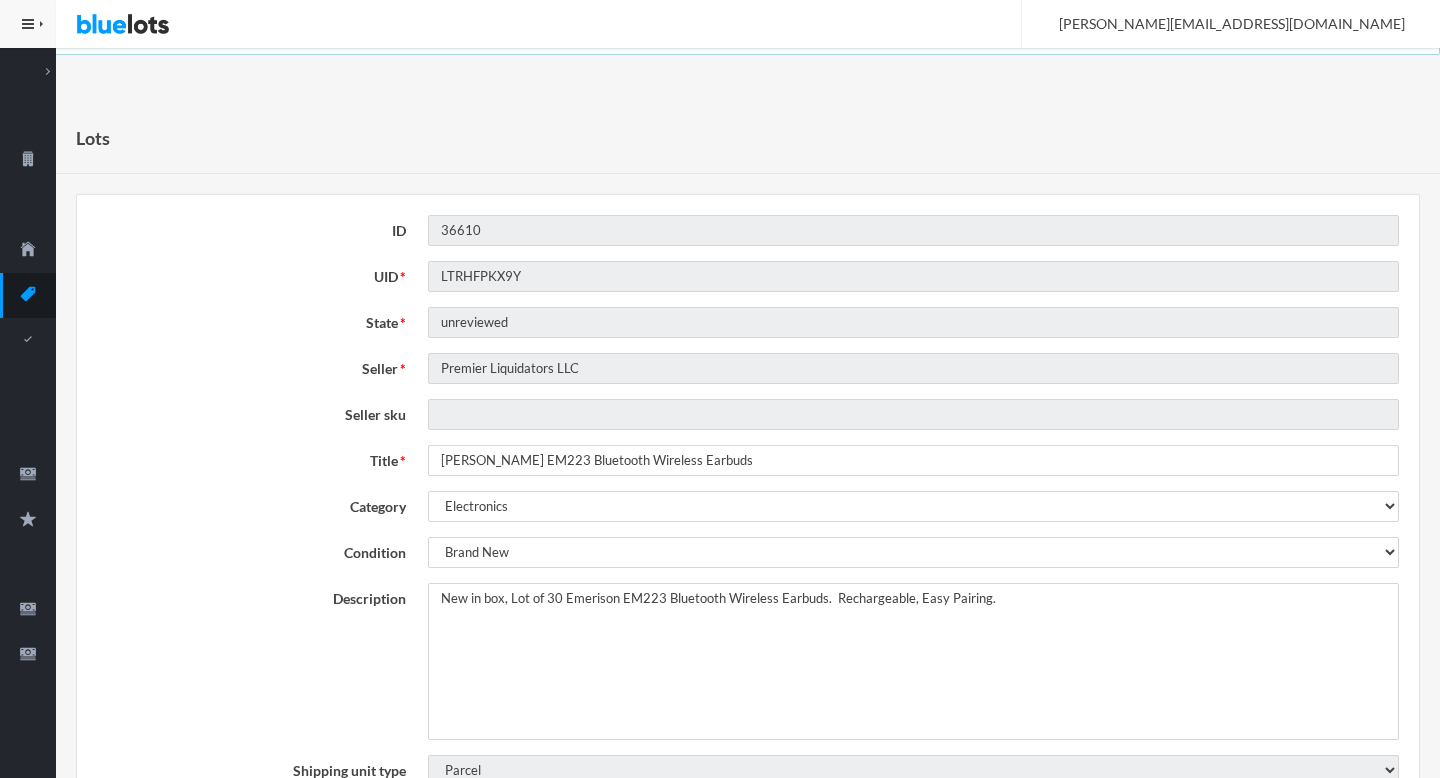 scroll, scrollTop: 0, scrollLeft: 0, axis: both 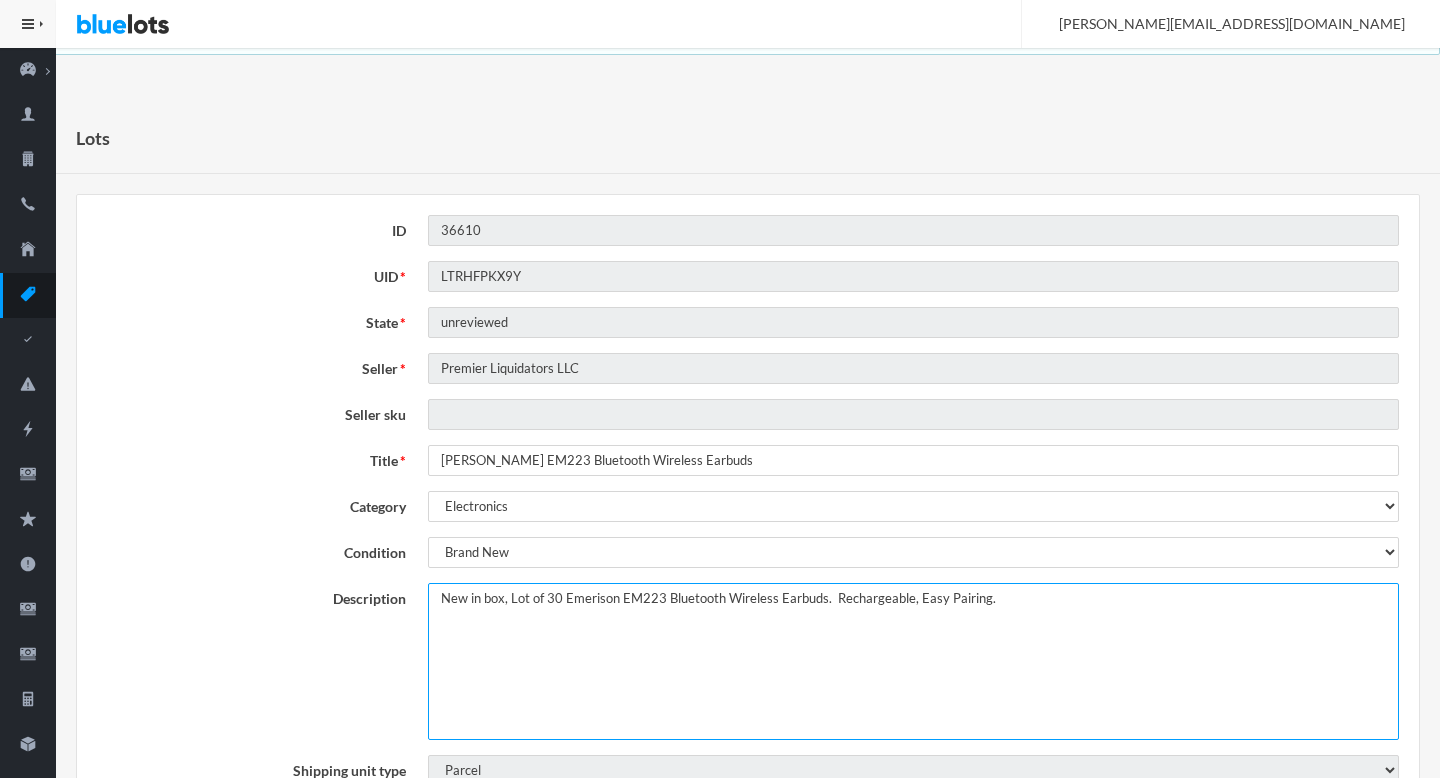 click on "New in box, Lot of 30 Emerison EM223 Bluetooth Wireless Earbuds.  Rechargeable, Easy Pairing." at bounding box center (913, 661) 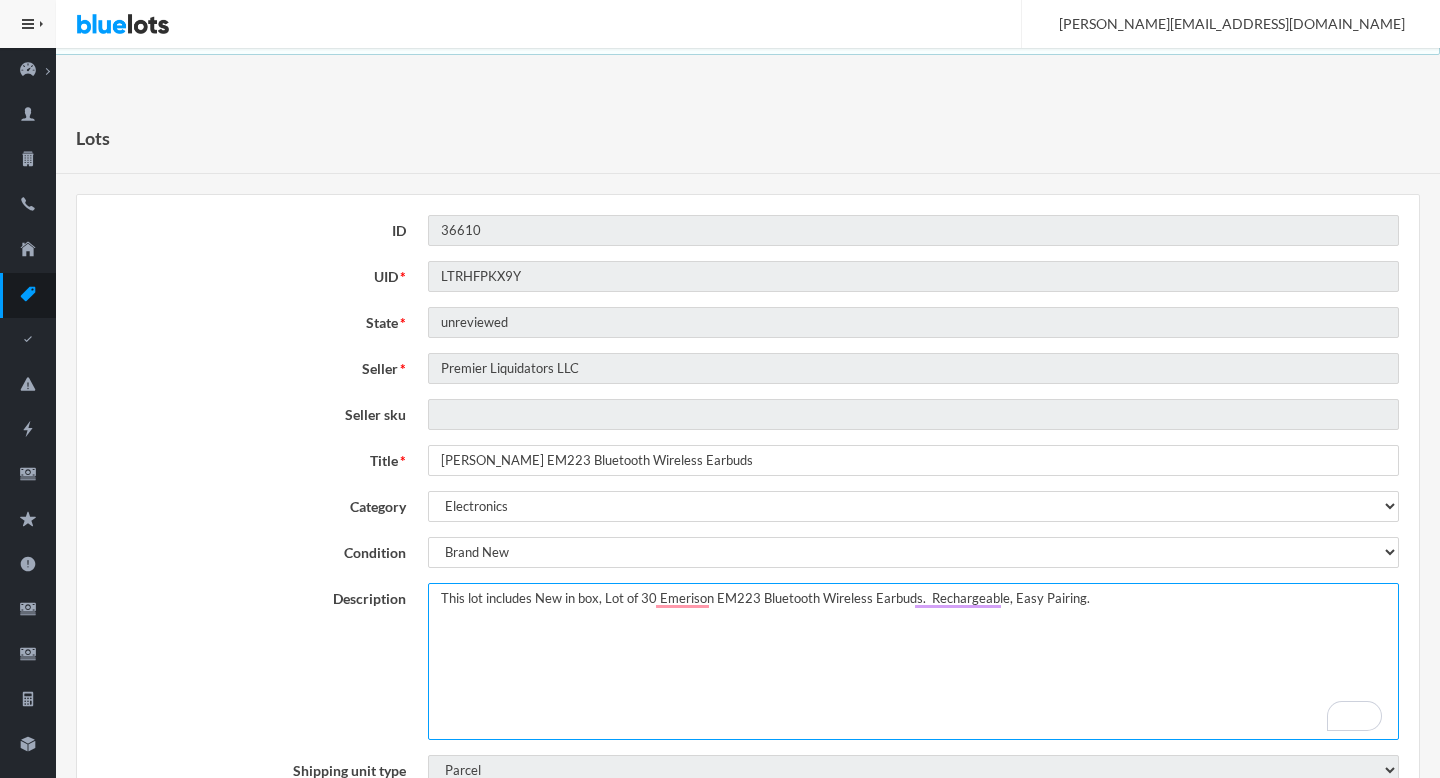 click on "New in box, Lot of 30 Emerison EM223 Bluetooth Wireless Earbuds.  Rechargeable, Easy Pairing." at bounding box center (913, 661) 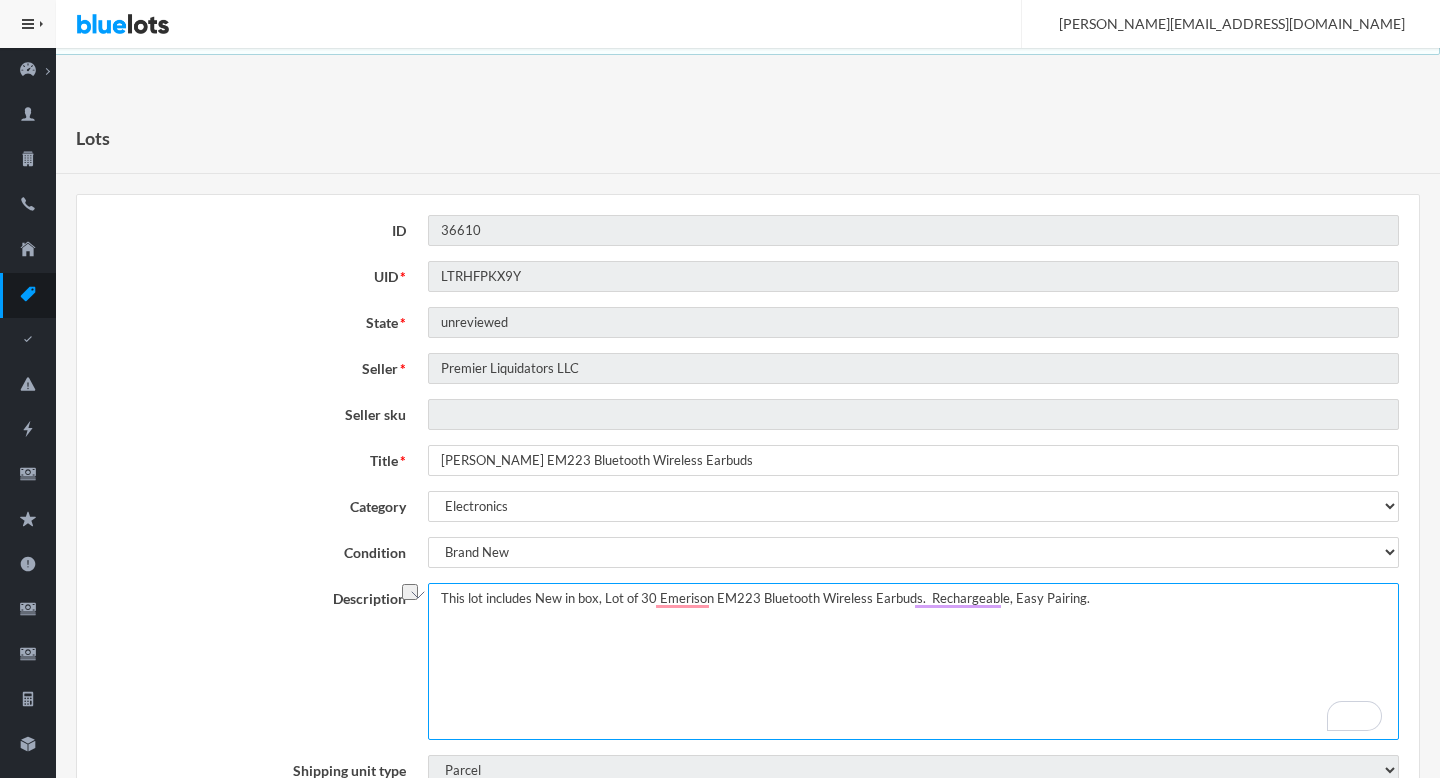 drag, startPoint x: 609, startPoint y: 600, endPoint x: 626, endPoint y: 600, distance: 17 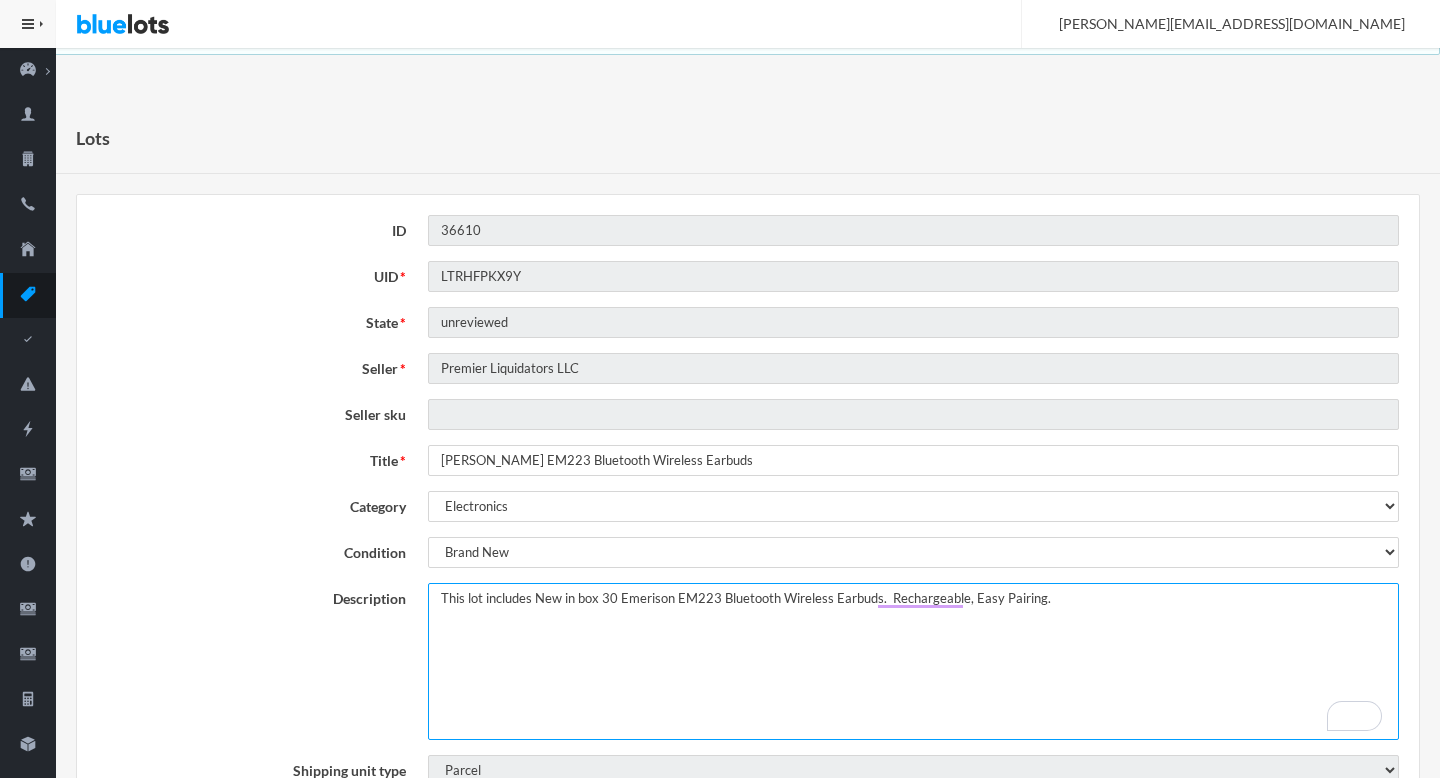 type on "This lot includes New in box 30 Emerison EM223 Bluetooth Wireless Earbuds.  Rechargeable, Easy Pairing." 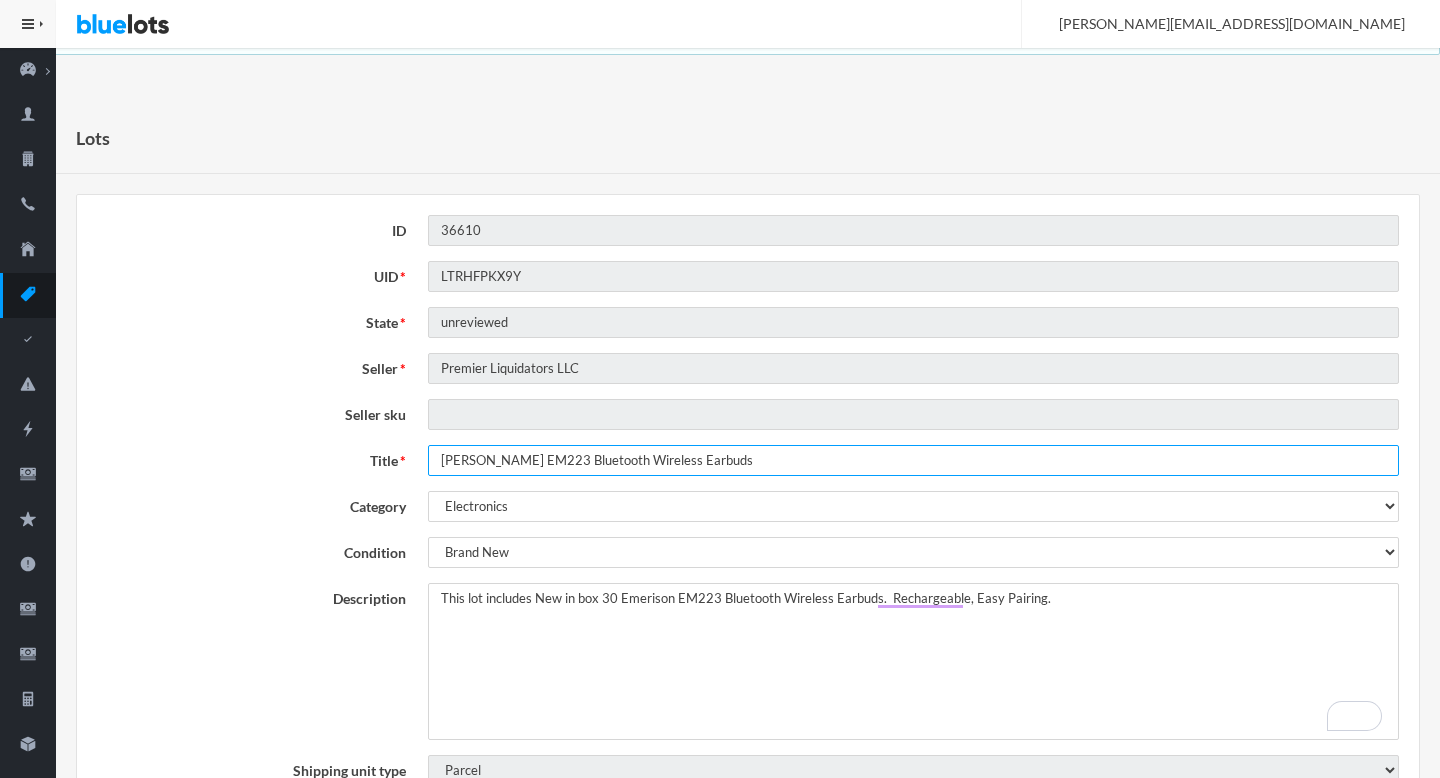 click on "Emerson EM223 Bluetooth Wireless Earbuds" at bounding box center [913, 460] 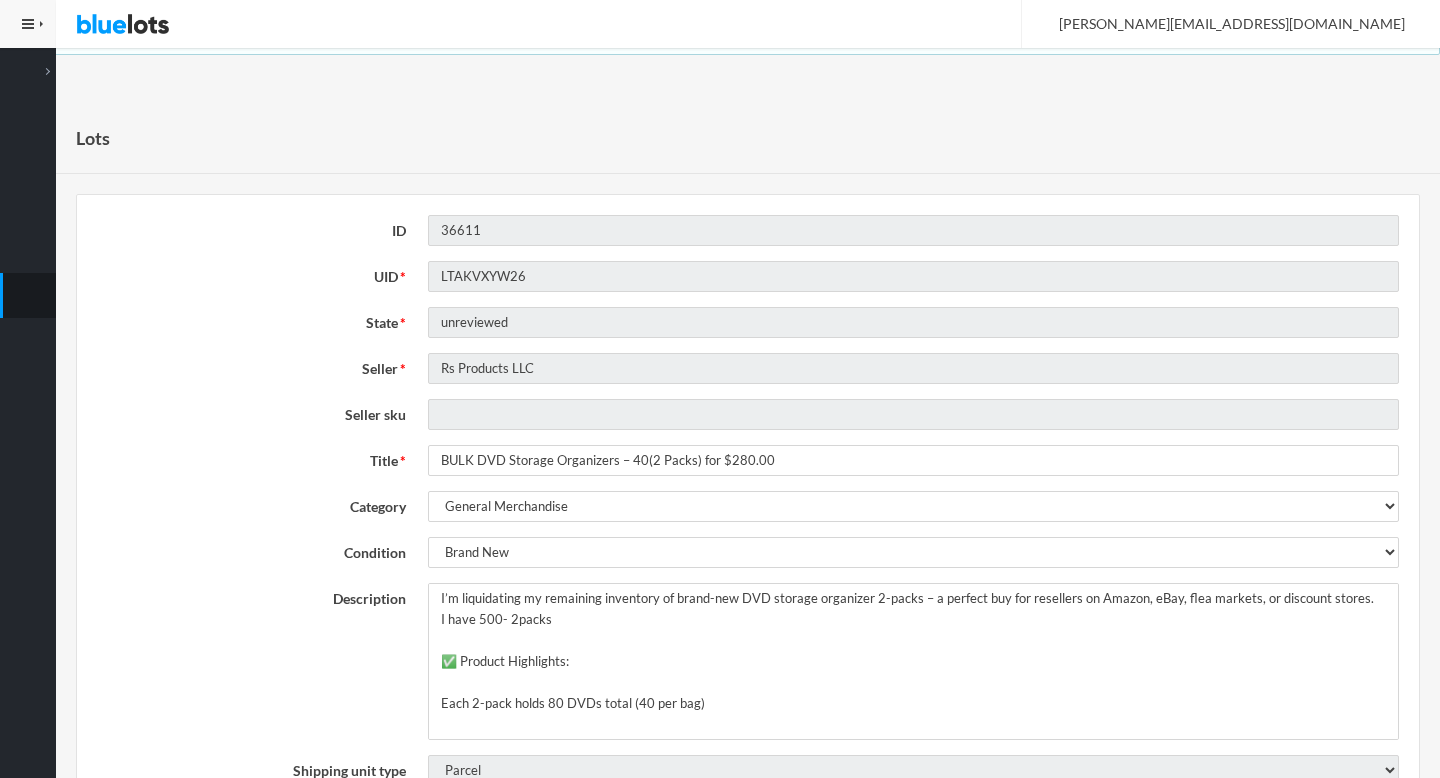 scroll, scrollTop: 0, scrollLeft: 0, axis: both 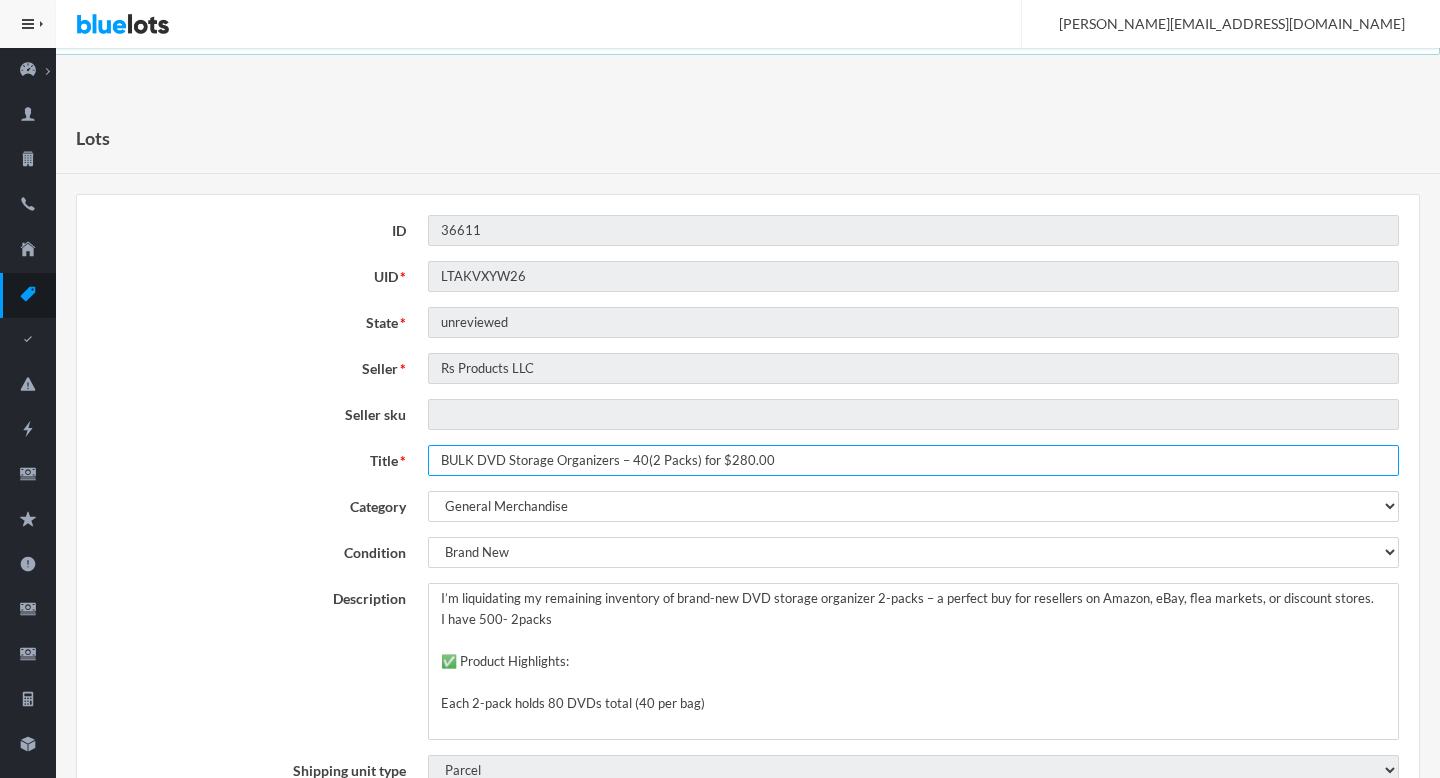 click on "BULK DVD Storage Organizers – 40(2 Packs) for $280.00" at bounding box center [913, 460] 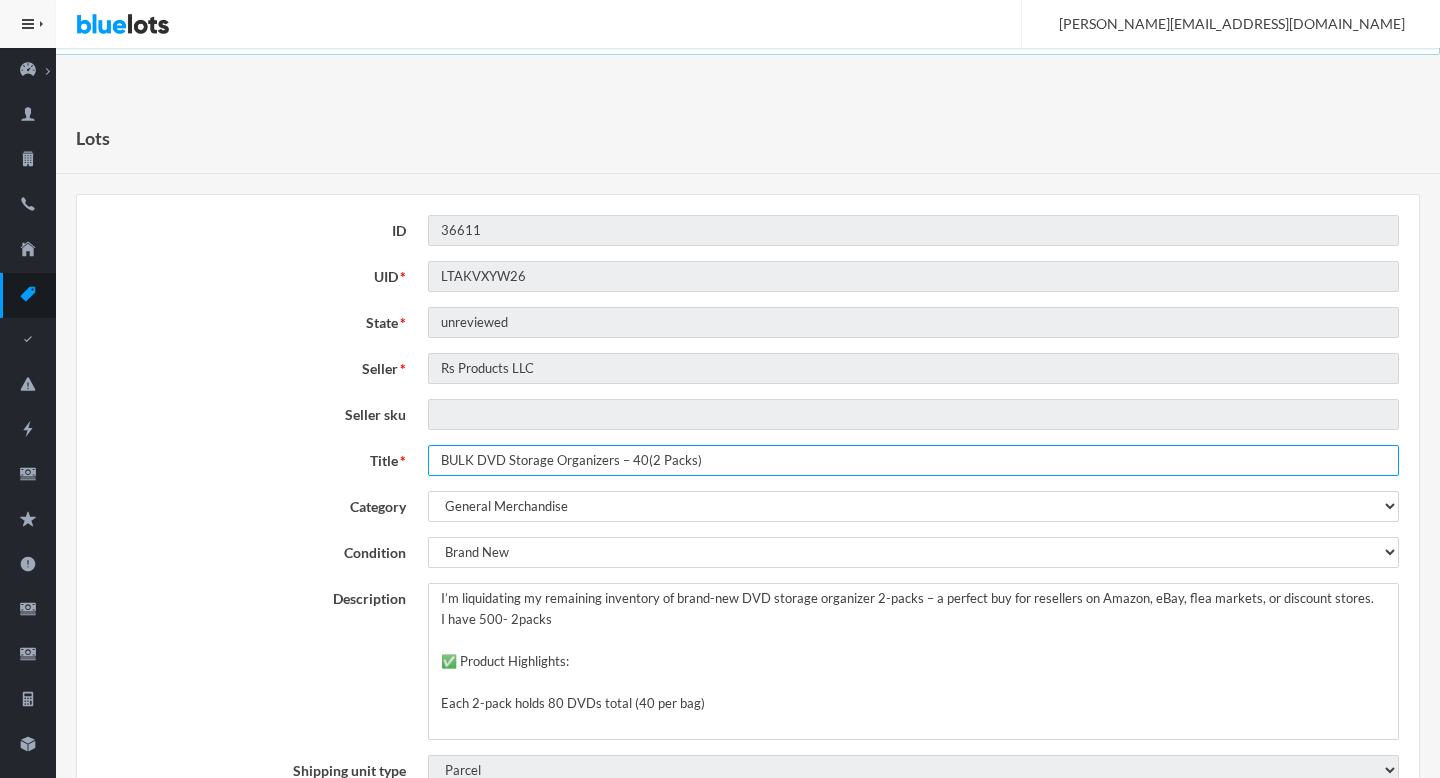 type on "BULK DVD Storage Organizers – 40(2 Packs)" 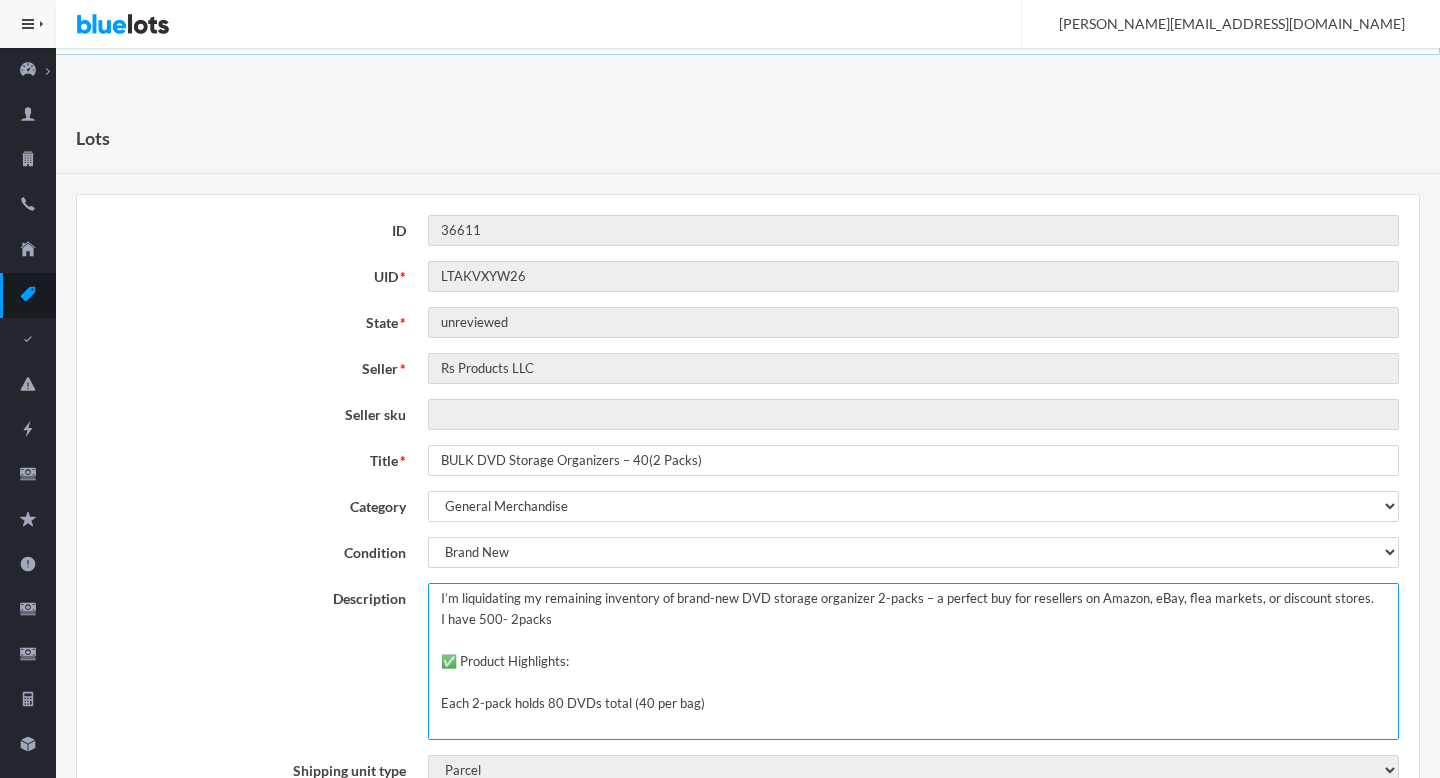 click on "I’m liquidating my remaining inventory of brand-new DVD storage organizer 2-packs – a perfect buy for resellers on Amazon, eBay, flea markets, or discount stores.
I have 500- 2packs
✅ Product Highlights:
Each 2-pack holds 80 DVDs total (40 per bag)
Great for DVDs, Blu-rays, video games, and more
Clear vinyl with zippered top closures for visibility and protection
Reinforced handles for easy carrying
Stackable and space-saving design
Also ideal for stamp collectors, yarn, crafts, and general household organization
Previously sold online for $15.95" at bounding box center [913, 661] 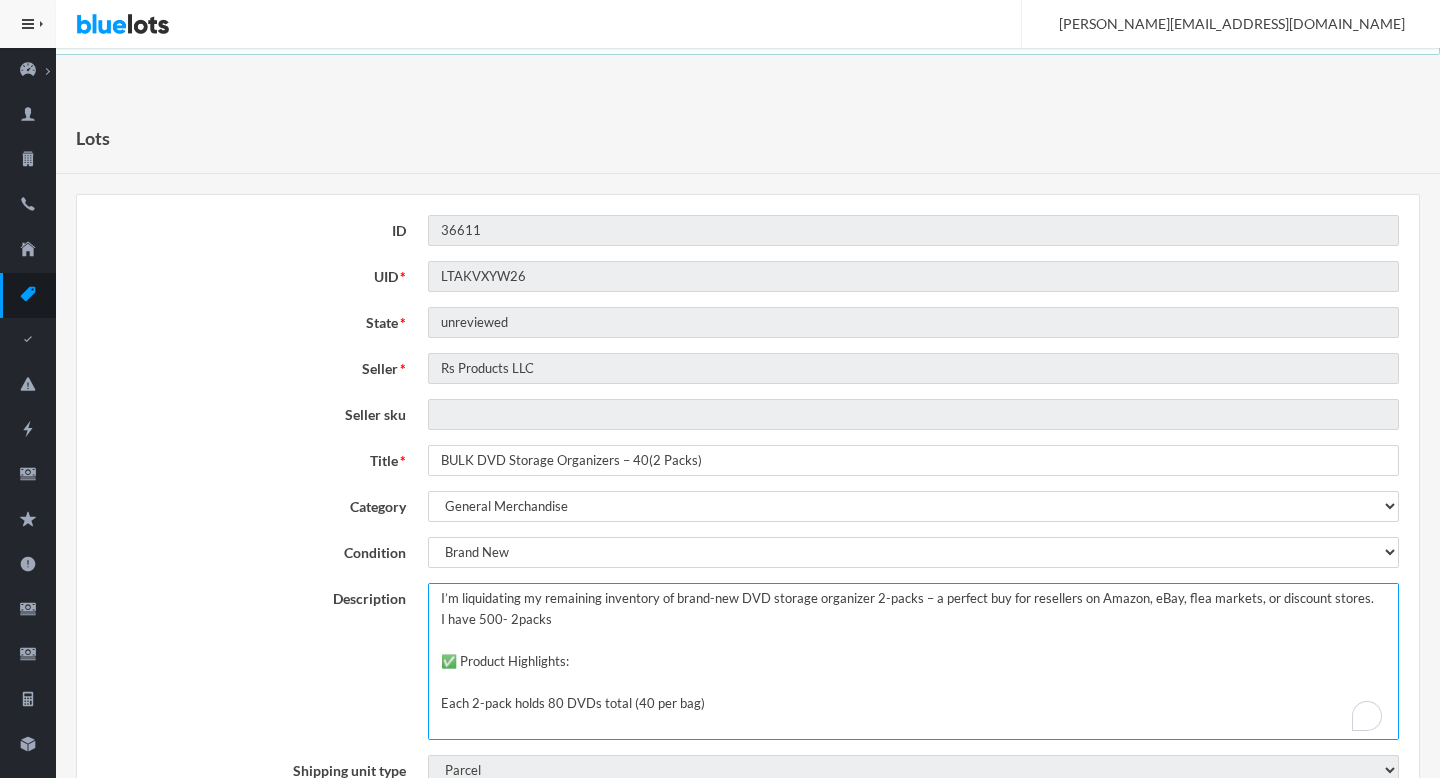 drag, startPoint x: 668, startPoint y: 601, endPoint x: 436, endPoint y: 595, distance: 232.07758 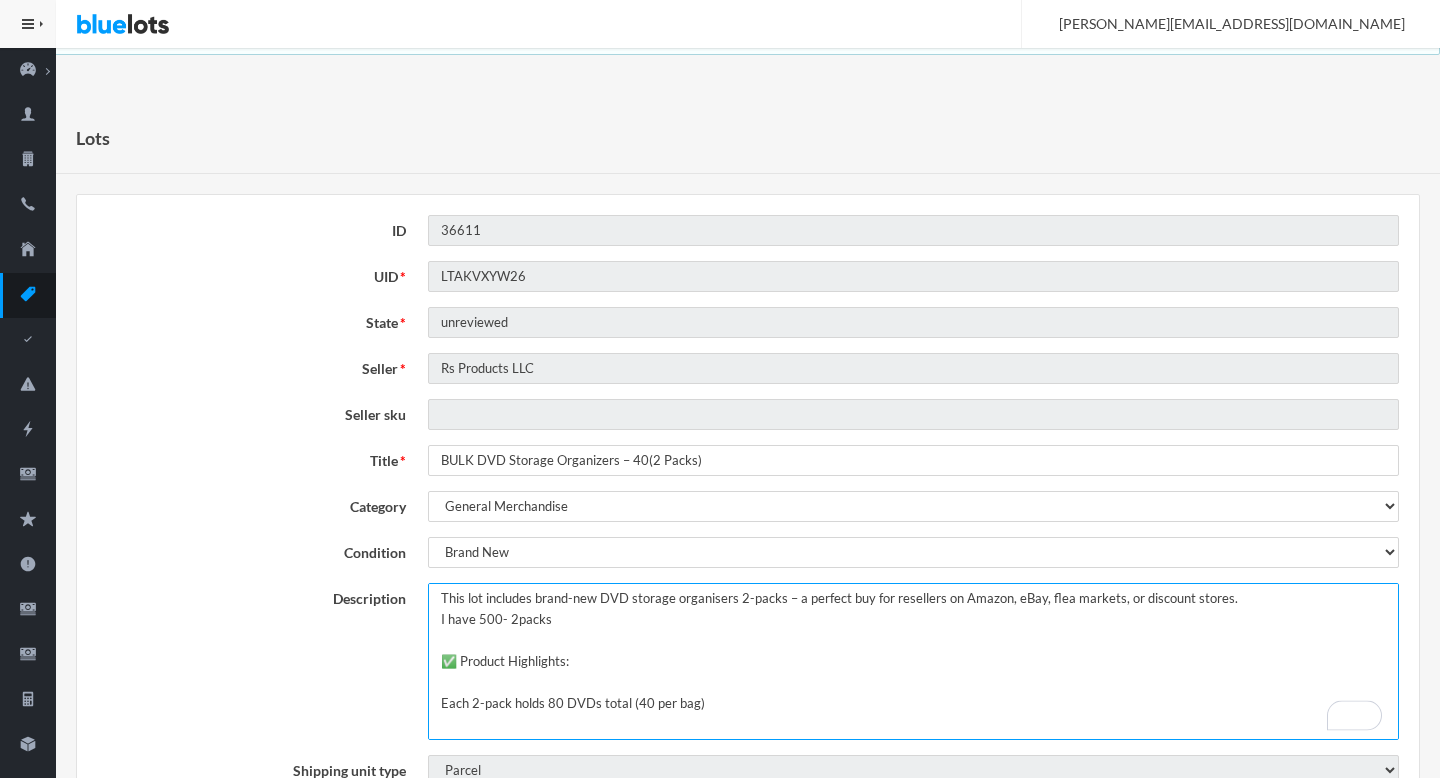 click on "I’m liquidating my remaining inventory of brand-new DVD storage organizer 2-packs – a perfect buy for resellers on Amazon, eBay, flea markets, or discount stores.
I have 500- 2packs
✅ Product Highlights:
Each 2-pack holds 80 DVDs total (40 per bag)
Great for DVDs, Blu-rays, video games, and more
Clear vinyl with zippered top closures for visibility and protection
Reinforced handles for easy carrying
Stackable and space-saving design
Also ideal for stamp collectors, yarn, crafts, and general household organization
Previously sold online for $15.95" at bounding box center [913, 661] 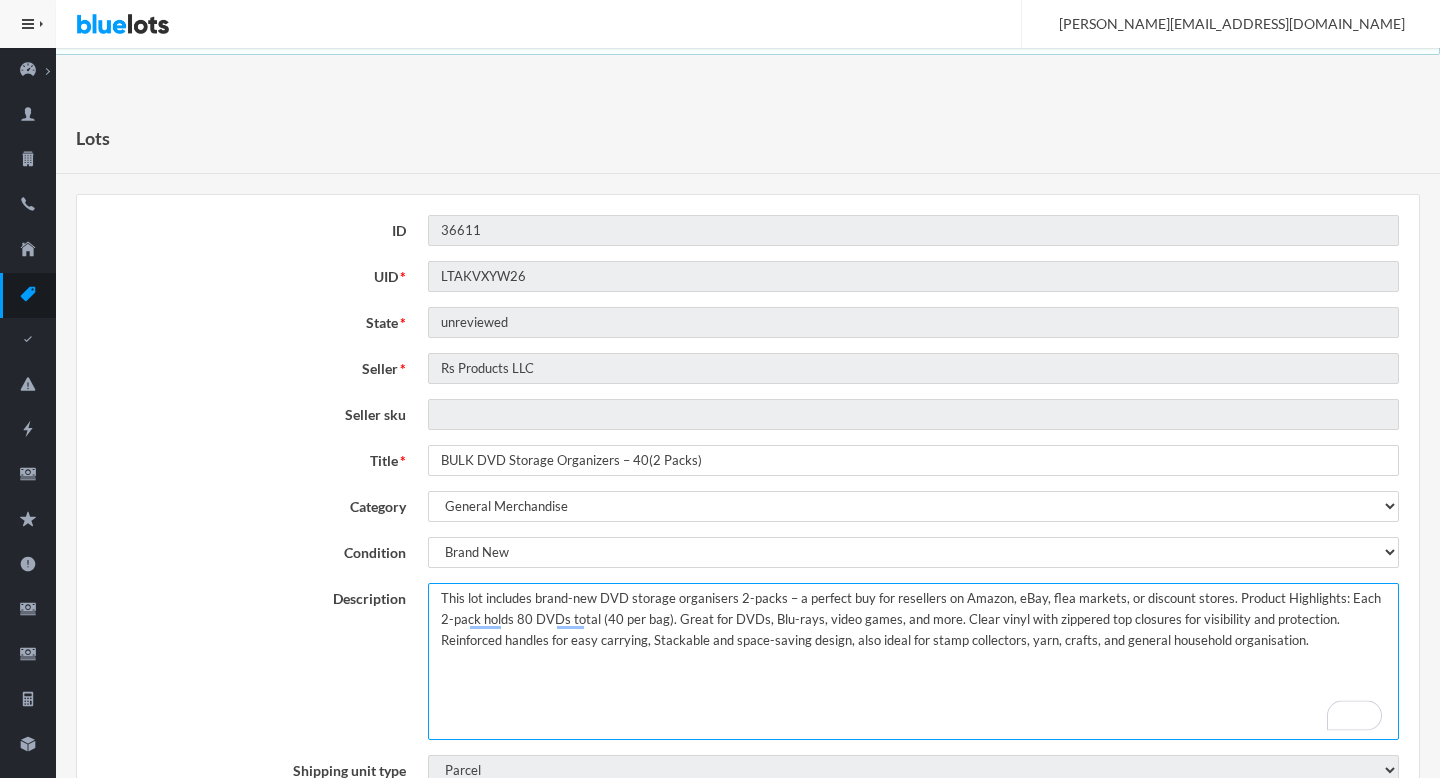 type on "This lot includes brand-new DVD storage organisers 2-packs – a perfect buy for resellers on Amazon, eBay, flea markets, or discount stores. Product Highlights: Each 2-pack holds 80 DVDs total (40 per bag). Great for DVDs, Blu-rays, video games, and more. Clear vinyl with zippered top closures for visibility and protection. Reinforced handles for easy carrying, Stackable and space-saving design, also ideal for stamp collectors, yarn, crafts, and general household organisation." 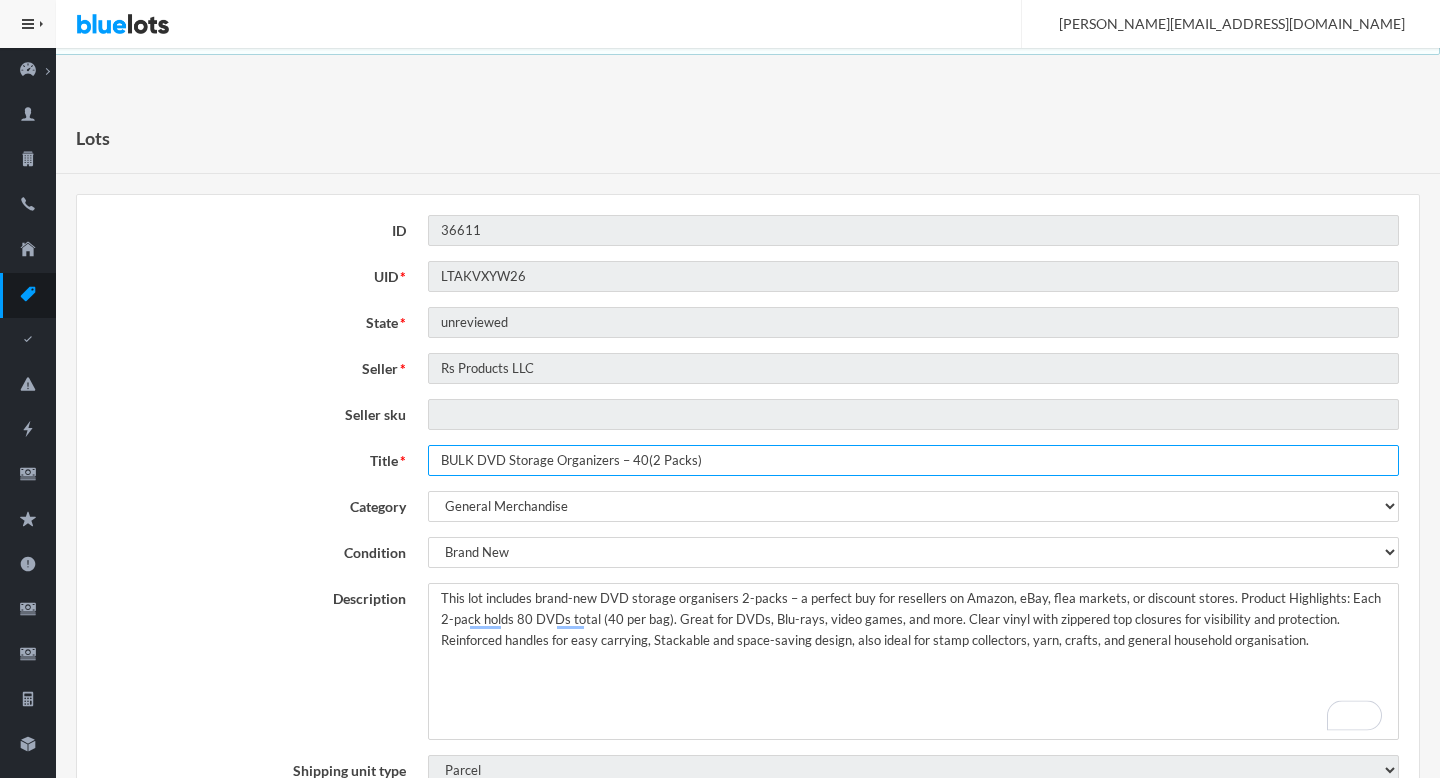 click on "BULK DVD Storage Organizers – 40(2 Packs)" at bounding box center (913, 460) 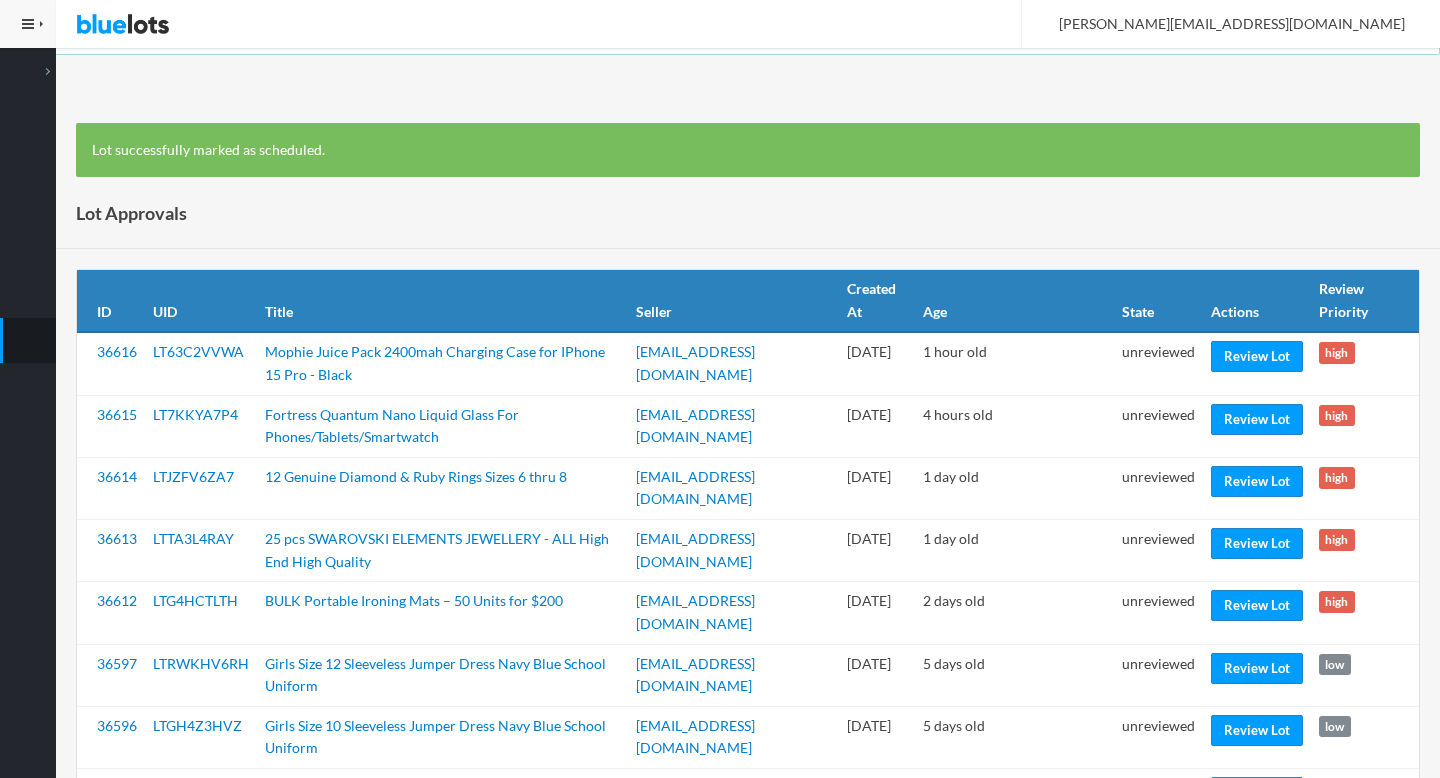 scroll, scrollTop: 0, scrollLeft: 0, axis: both 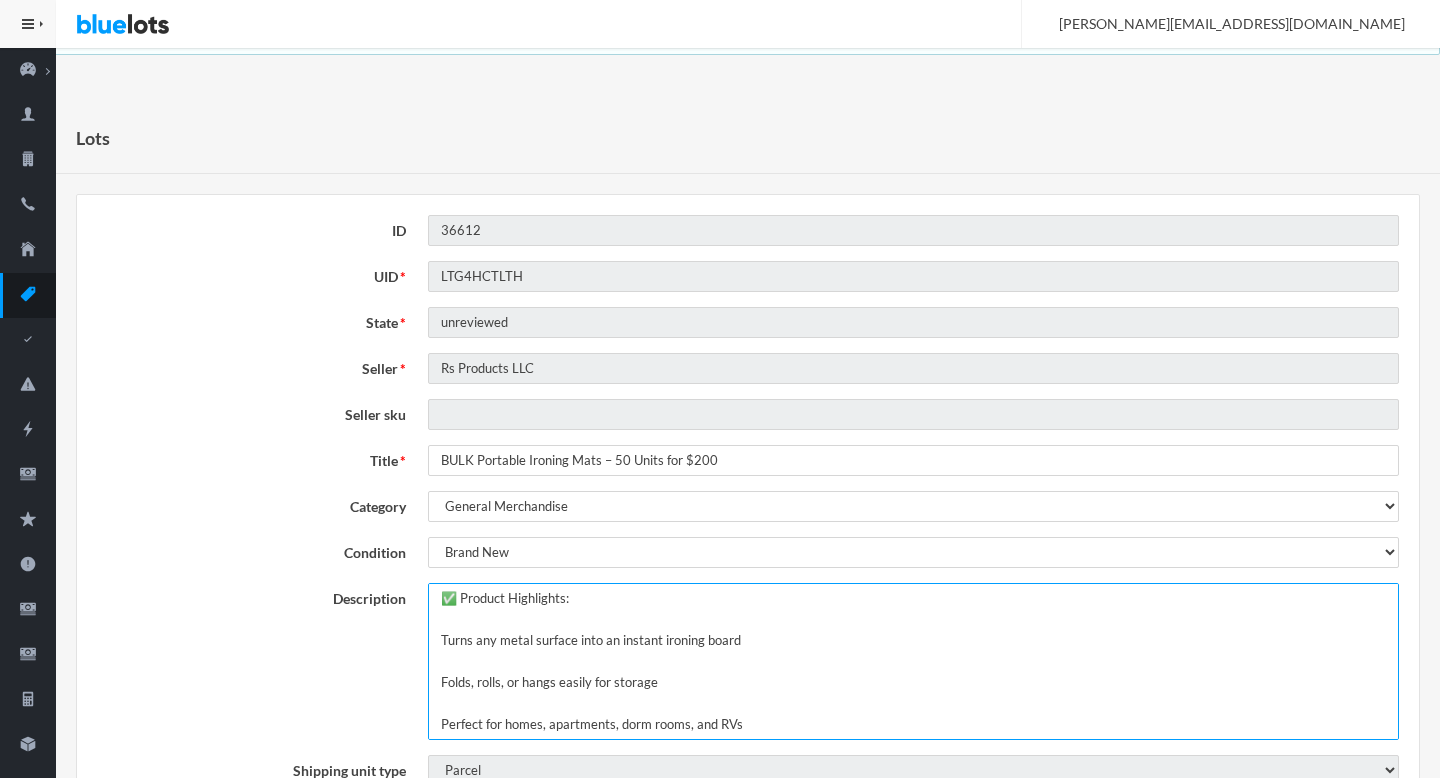 click on "✅ Product Highlights:
Turns any metal surface into an instant ironing board
Folds, rolls, or hangs easily for storage
Perfect for homes, apartments, dorm rooms, and RVs
Works great on washer/dryer tops or countertops
Made from polyester and cotton
Size: 32.5" x 19.25"
Previously sold well on Amazon and eBay" at bounding box center [913, 661] 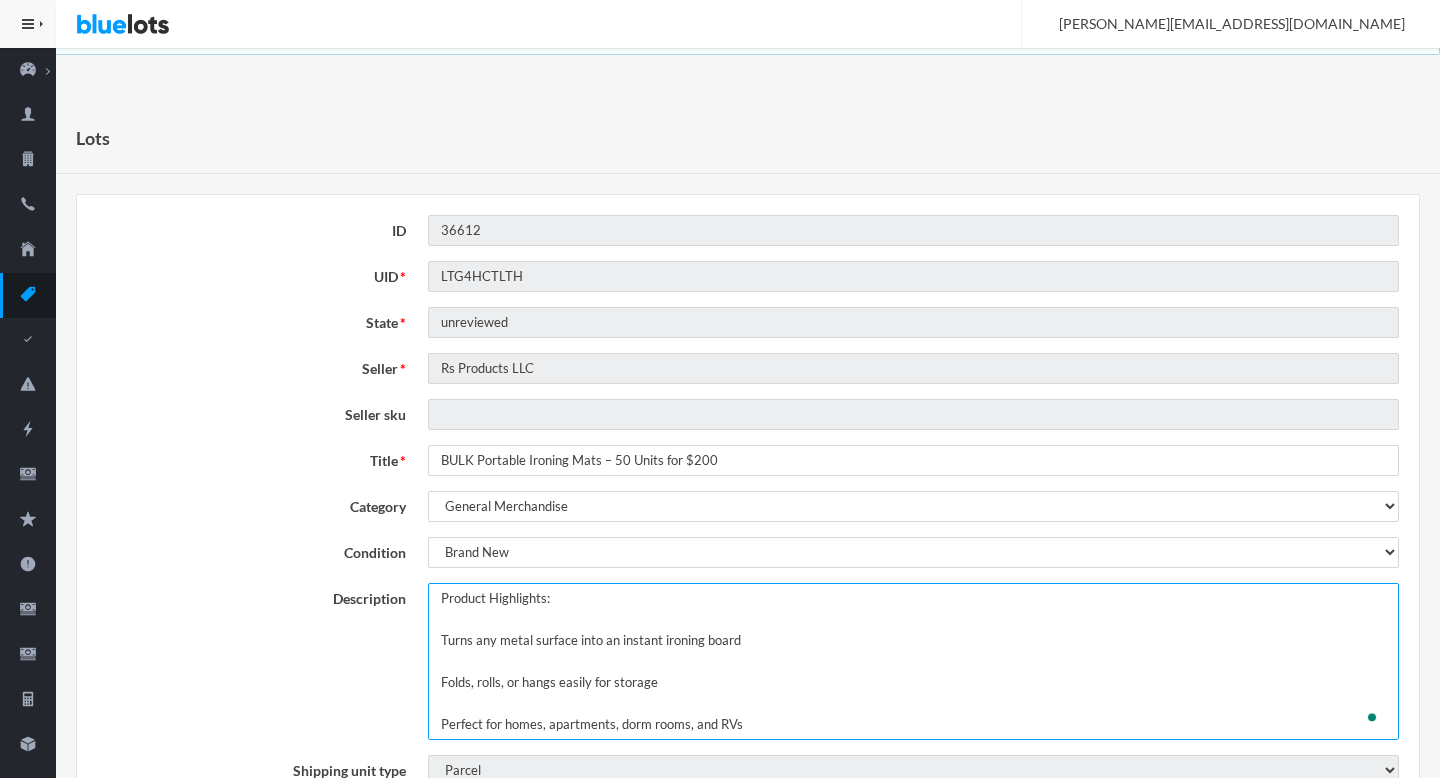 paste on "This lot includes" 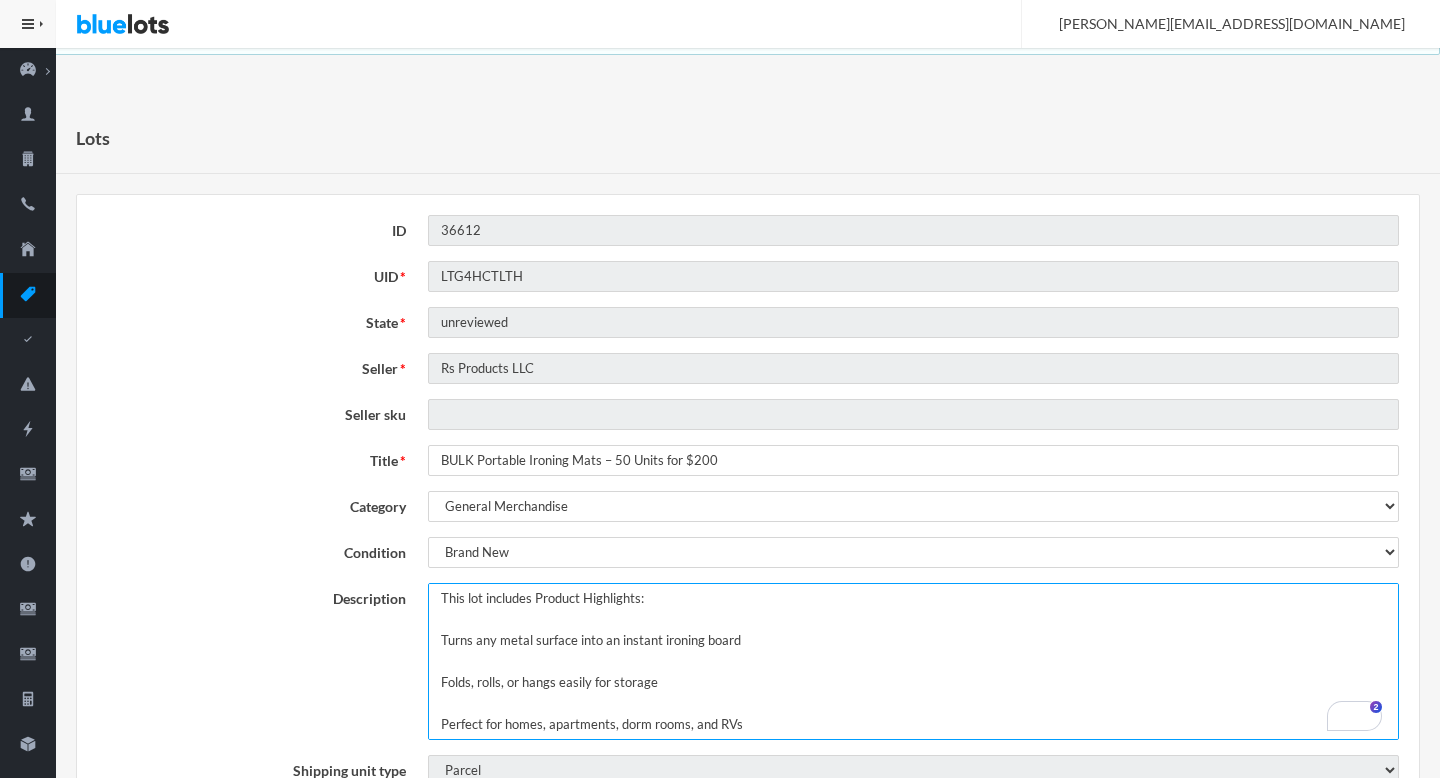 type on "This lot includes Product Highlights:
Turns any metal surface into an instant ironing board
Folds, rolls, or hangs easily for storage
Perfect for homes, apartments, dorm rooms, and RVs
Works great on washer/dryer tops or countertops
Made from polyester and cotton
Size: 32.5" x 19.25"
Previously sold well on Amazon and eBay" 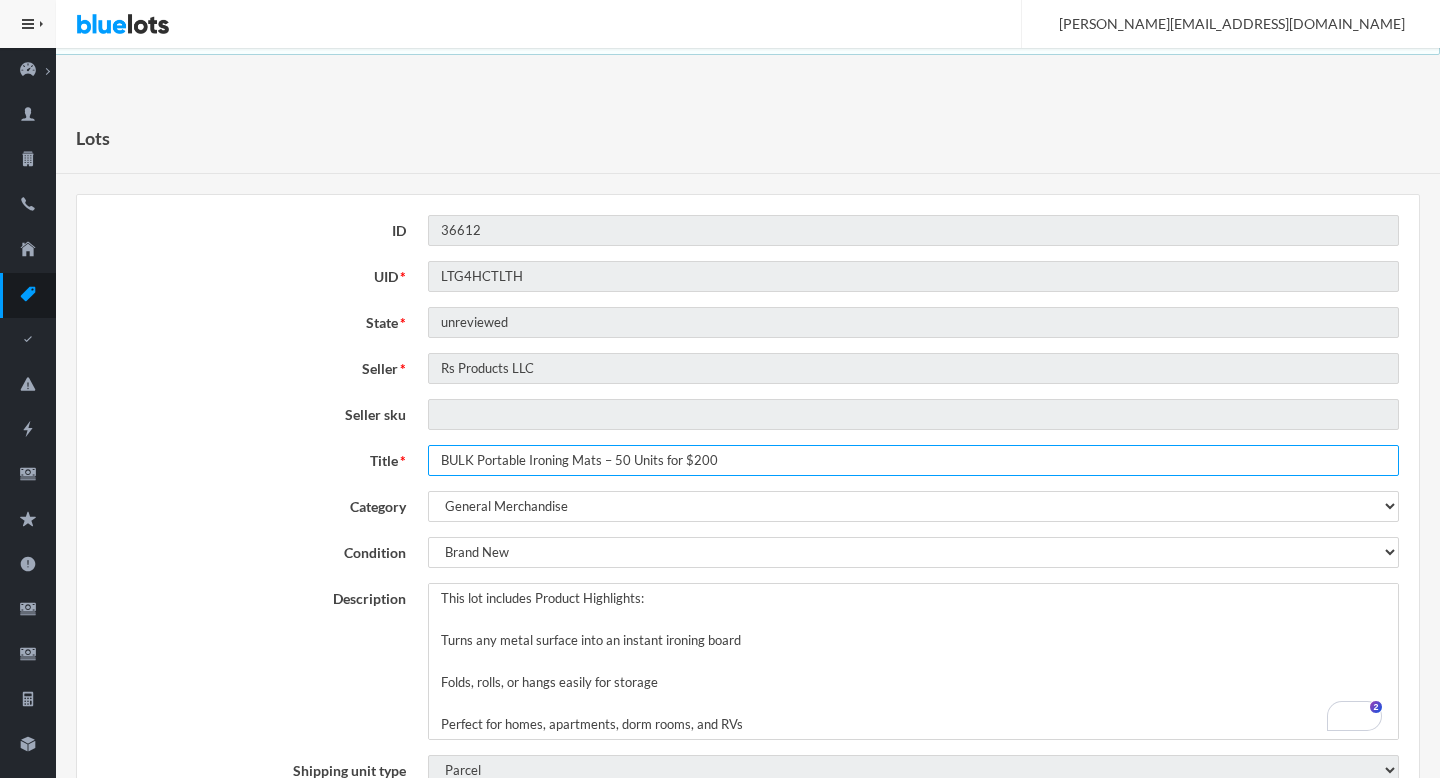 click on "BULK Portable Ironing Mats – 50 Units for $200" at bounding box center (913, 460) 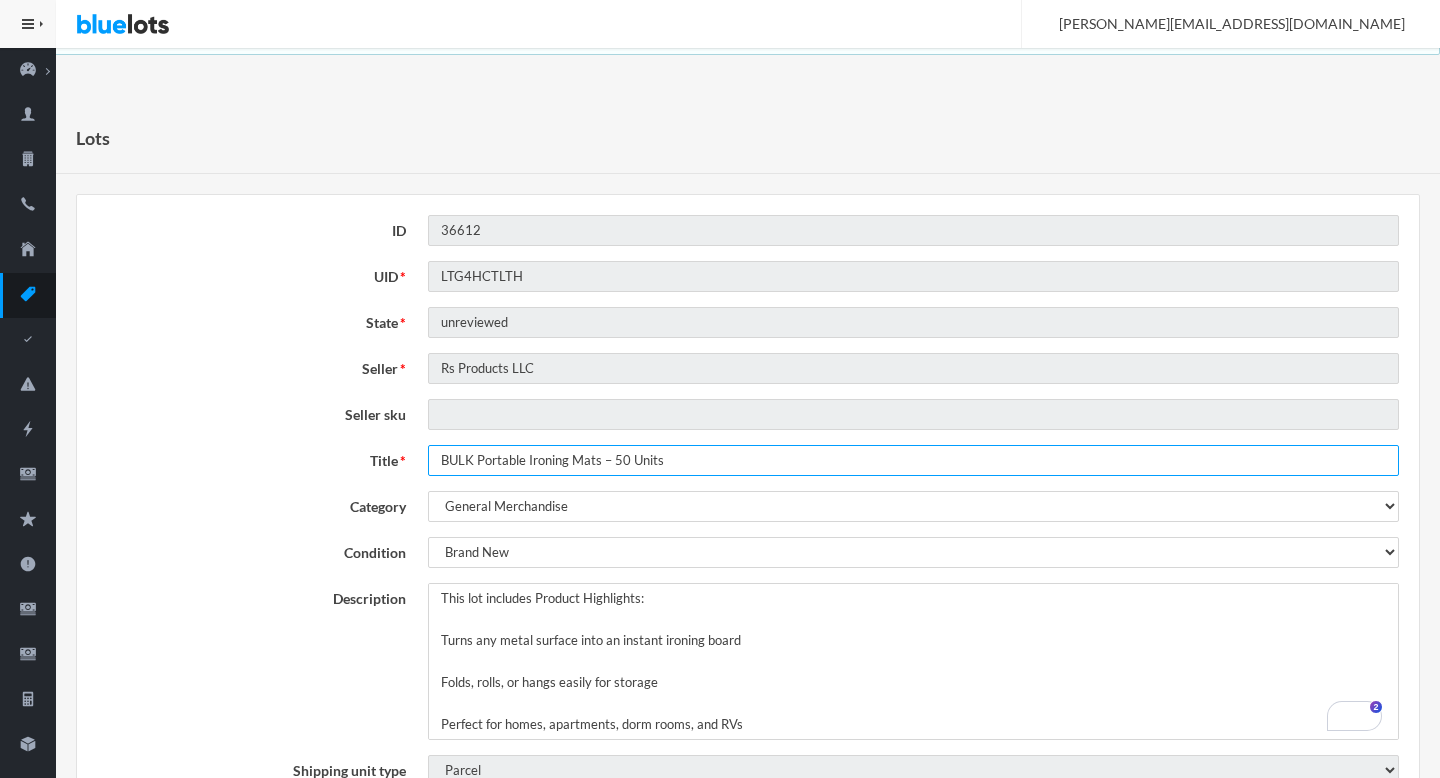 click on "BULK Portable Ironing Mats – 50 Units" at bounding box center [913, 460] 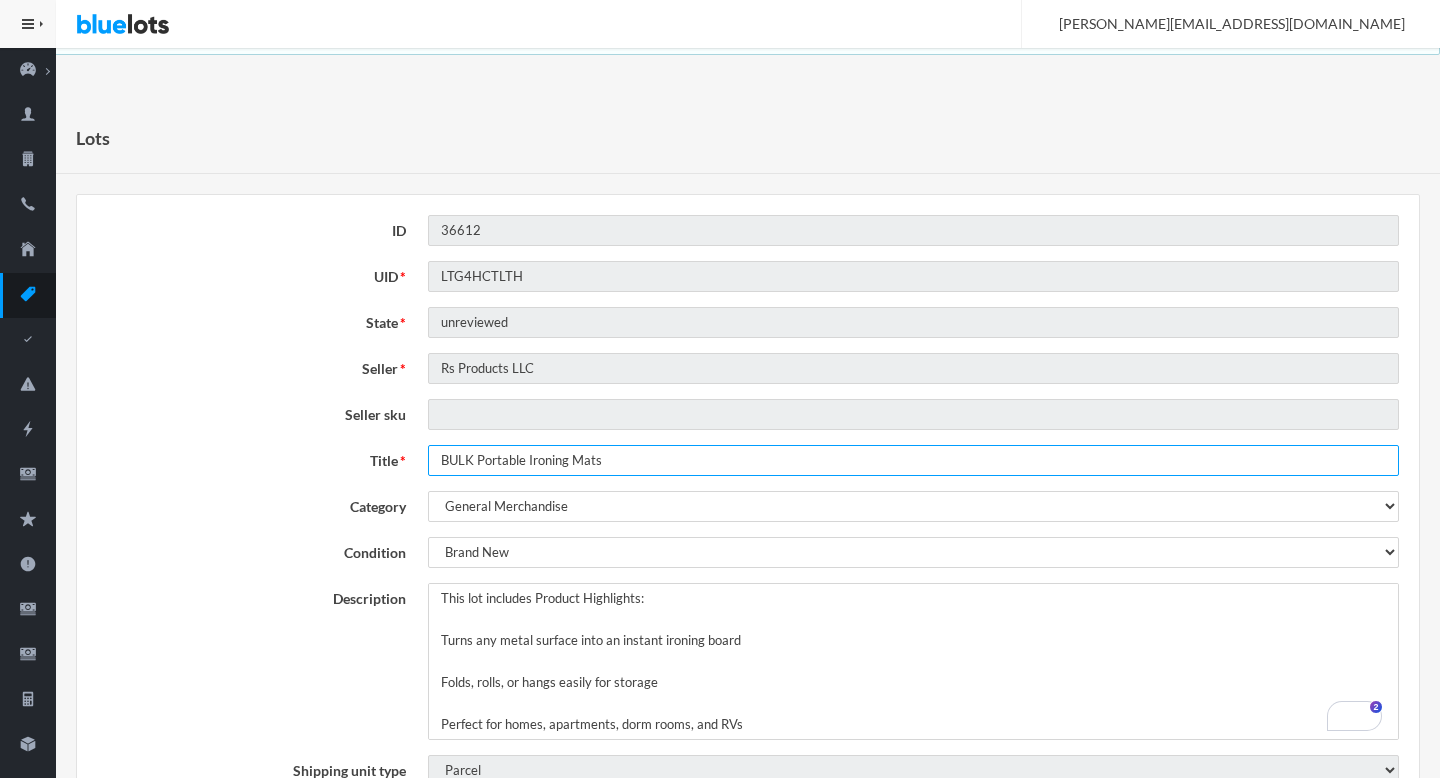 type on "BULK Portable Ironing Mats" 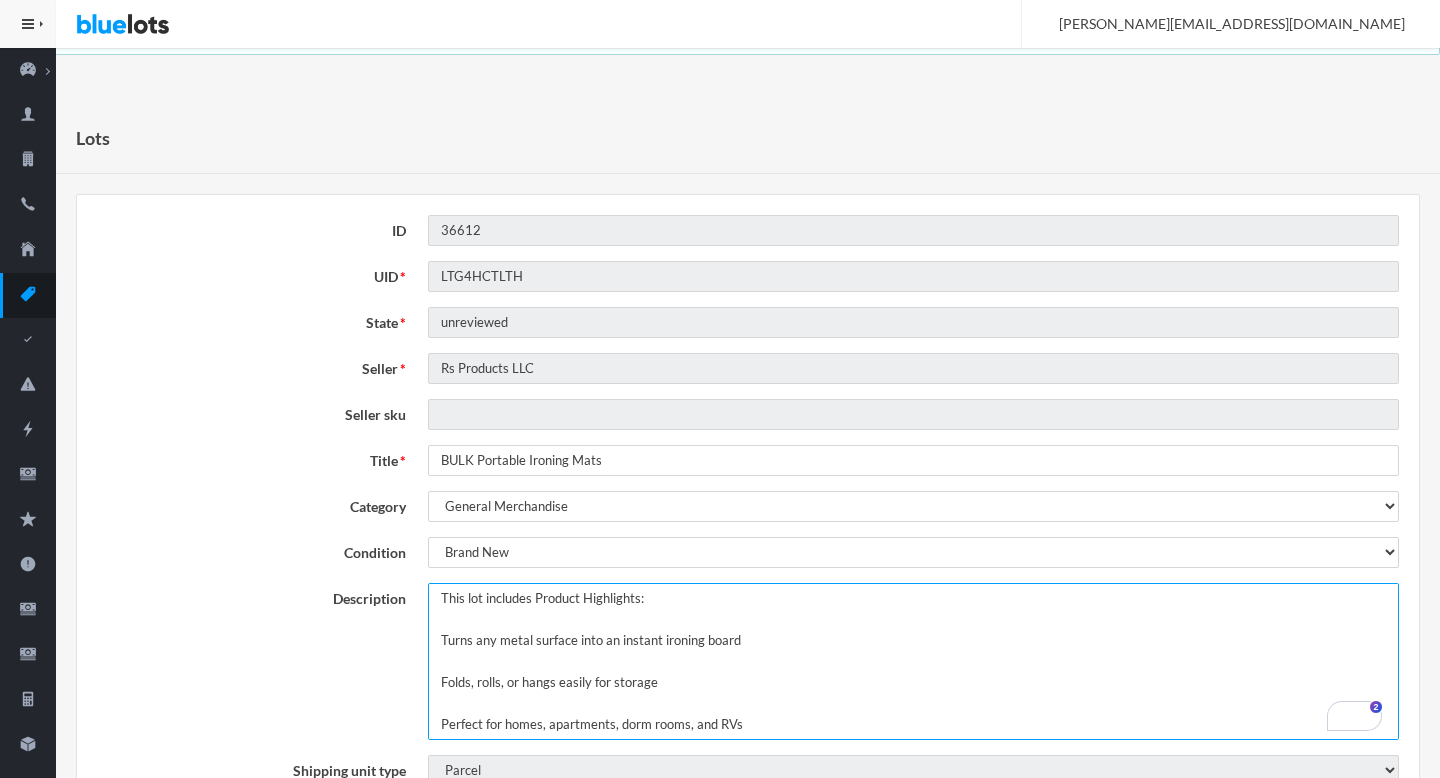 click on "✅ Product Highlights:
Turns any metal surface into an instant ironing board
Folds, rolls, or hangs easily for storage
Perfect for homes, apartments, dorm rooms, and RVs
Works great on washer/dryer tops or countertops
Made from polyester and cotton
Size: 32.5" x 19.25"
Previously sold well on Amazon and eBay" at bounding box center (913, 661) 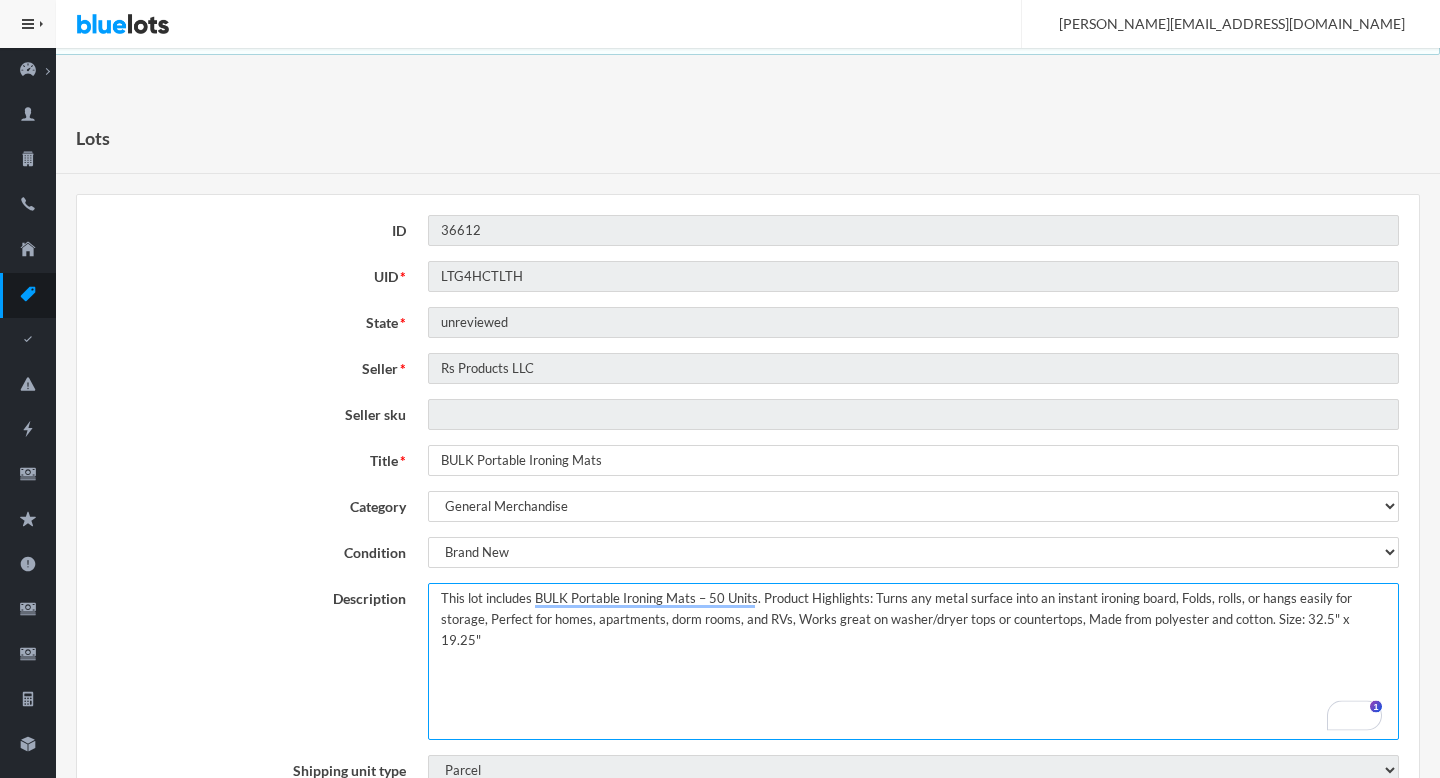 type on "This lot includes BULK Portable Ironing Mats – 50 Units. Product Highlights: Turns any metal surface into an instant ironing board, Folds, rolls, or hangs easily for storage, Perfect for homes, apartments, dorm rooms, and RVs, Works great on washer/dryer tops or countertops, Made from polyester and cotton. Size: 32.5" x 19.25"" 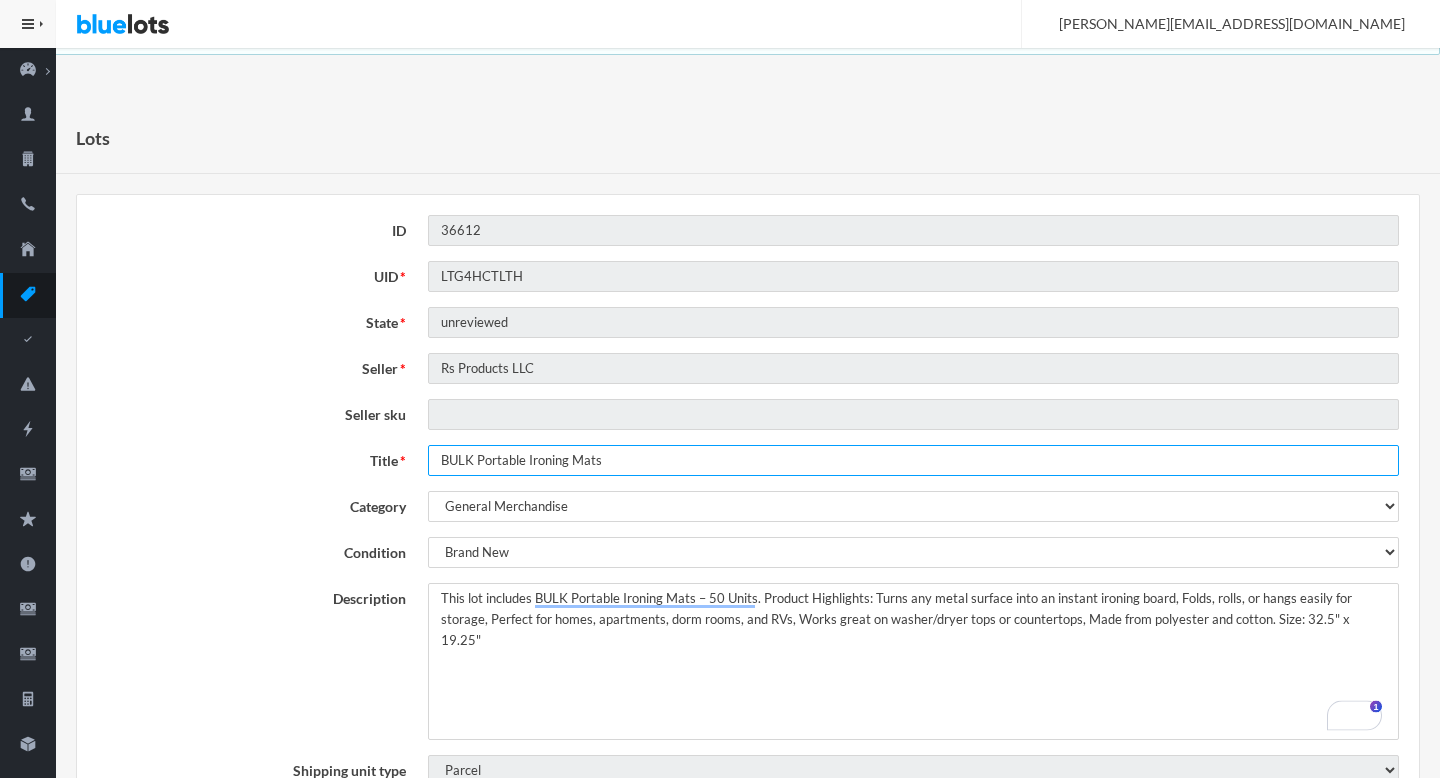 click on "BULK Portable Ironing Mats" at bounding box center [913, 460] 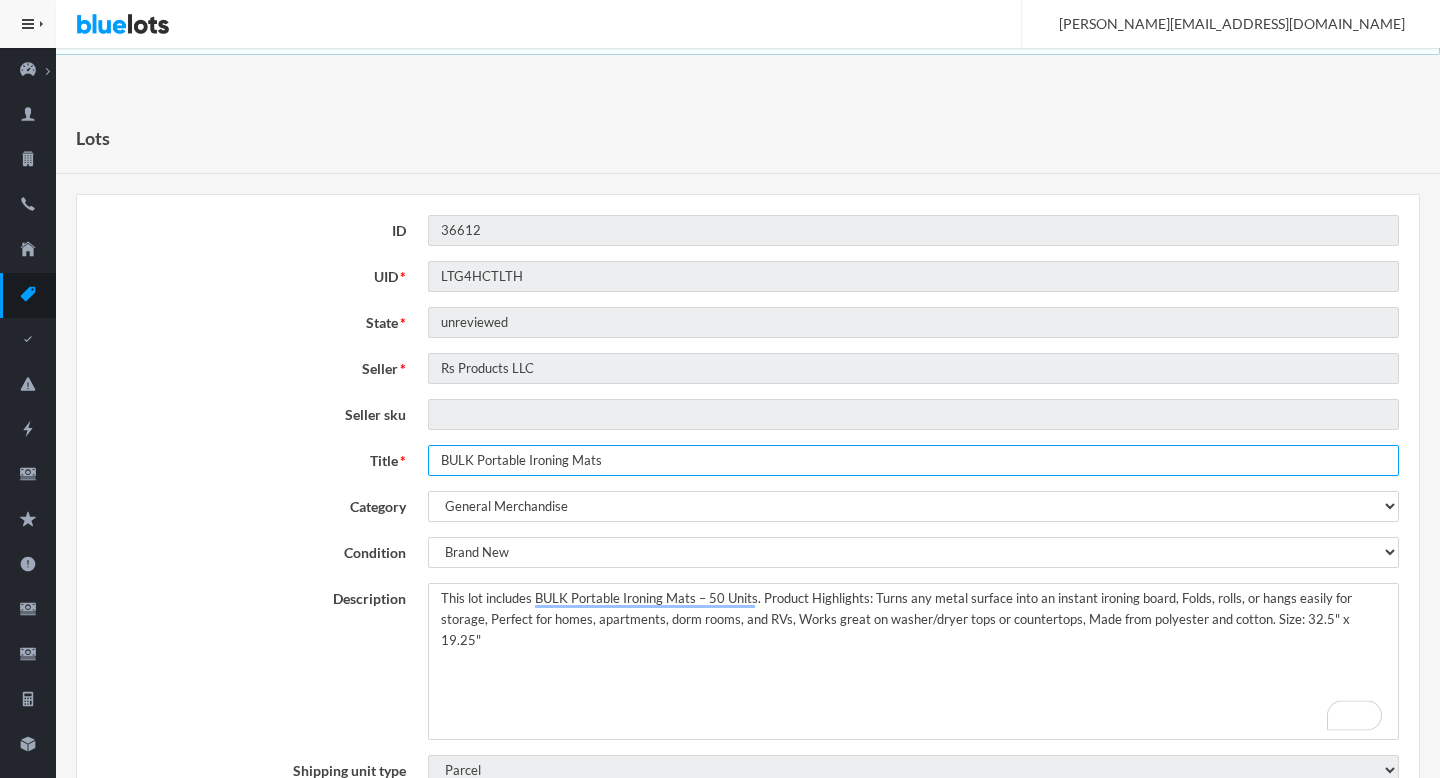 click on "Update Lot" at bounding box center [142, 1606] 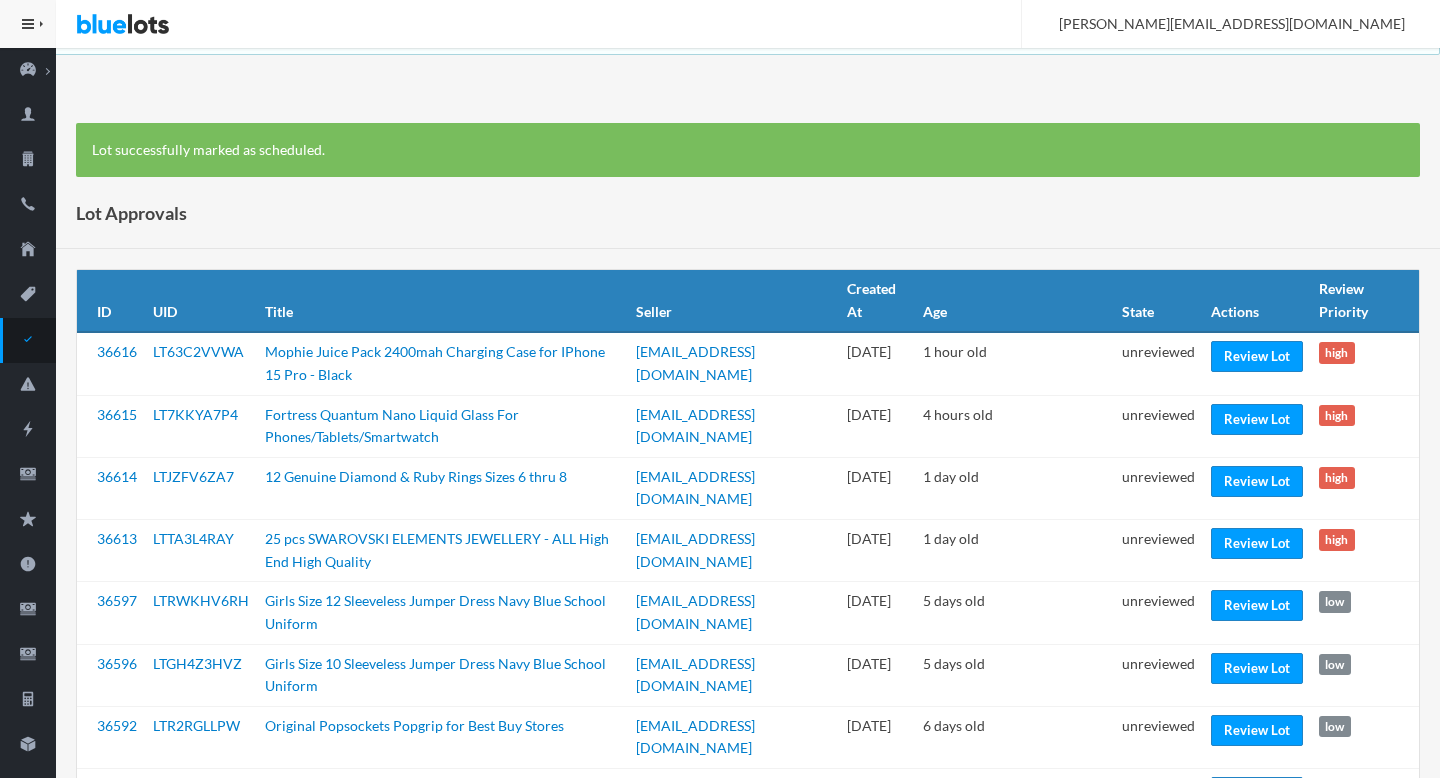 scroll, scrollTop: 0, scrollLeft: 0, axis: both 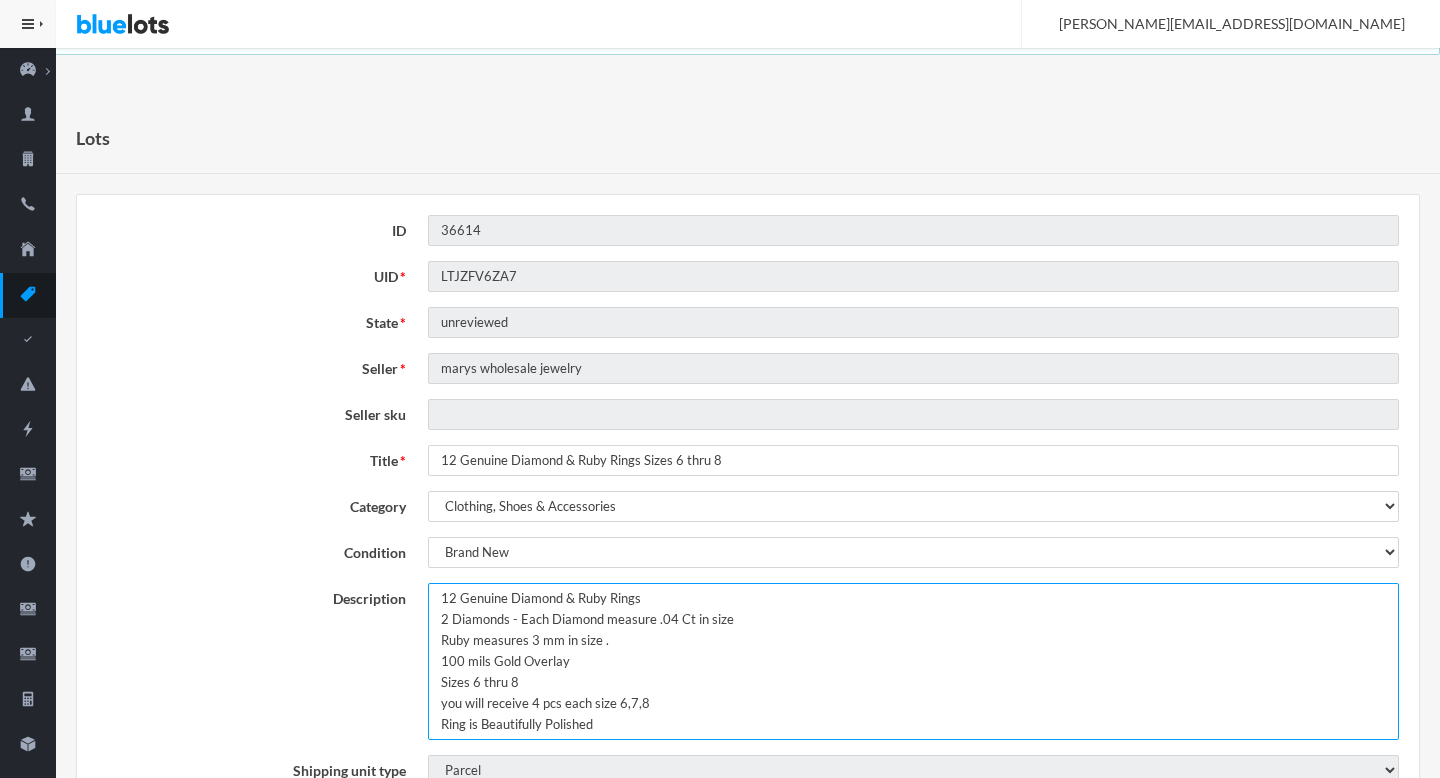 click on "12 Genuine Diamond & Ruby Rings
2 Diamonds - Each Diamond measure .04 Ct in size
Ruby measures 3 mm in size .
100 mils Gold Overlay
Sizes 6 thru 8
you will receive 4 pcs each size 6,7,8
Ring is Beautifully Polished" at bounding box center (913, 661) 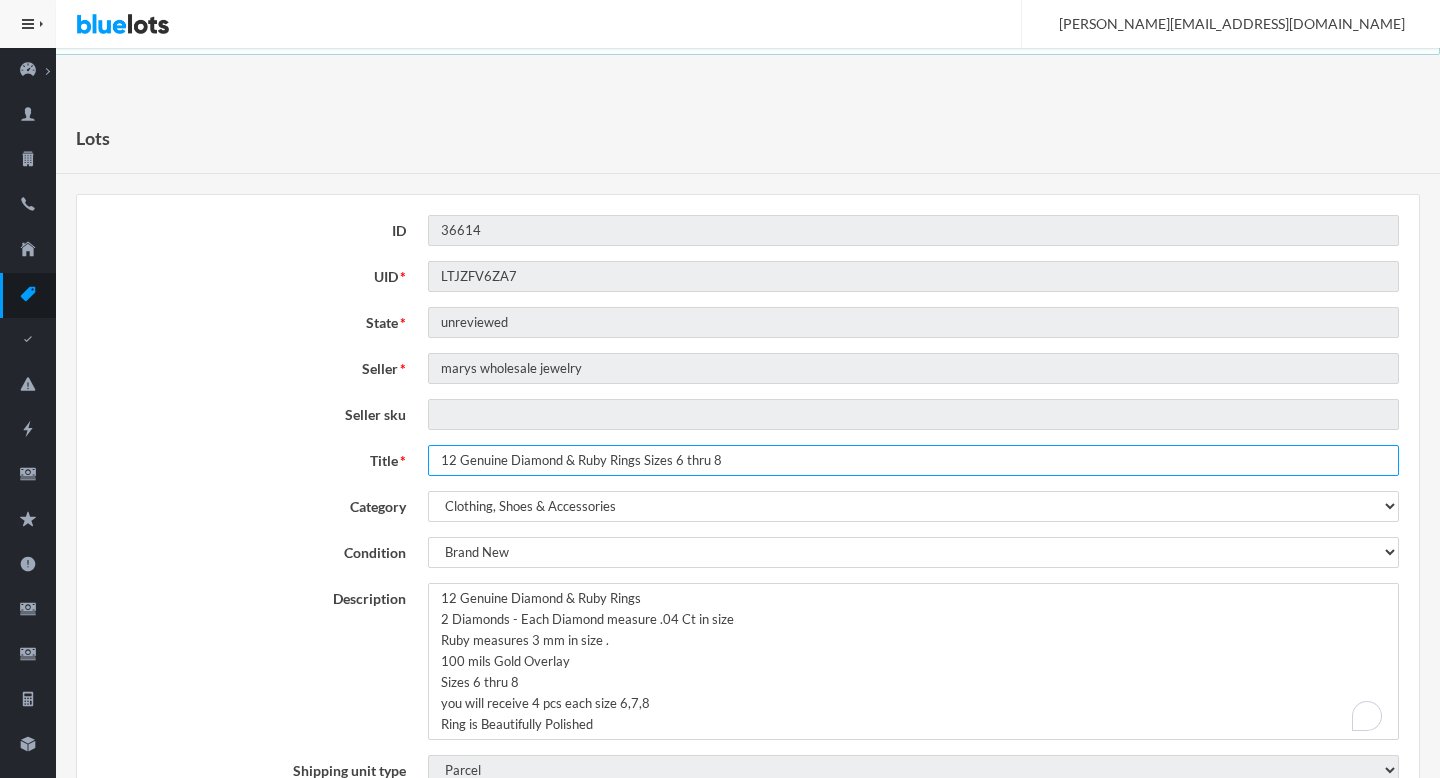 click on "12 Genuine Diamond & Ruby Rings Sizes 6 thru 8" at bounding box center [913, 460] 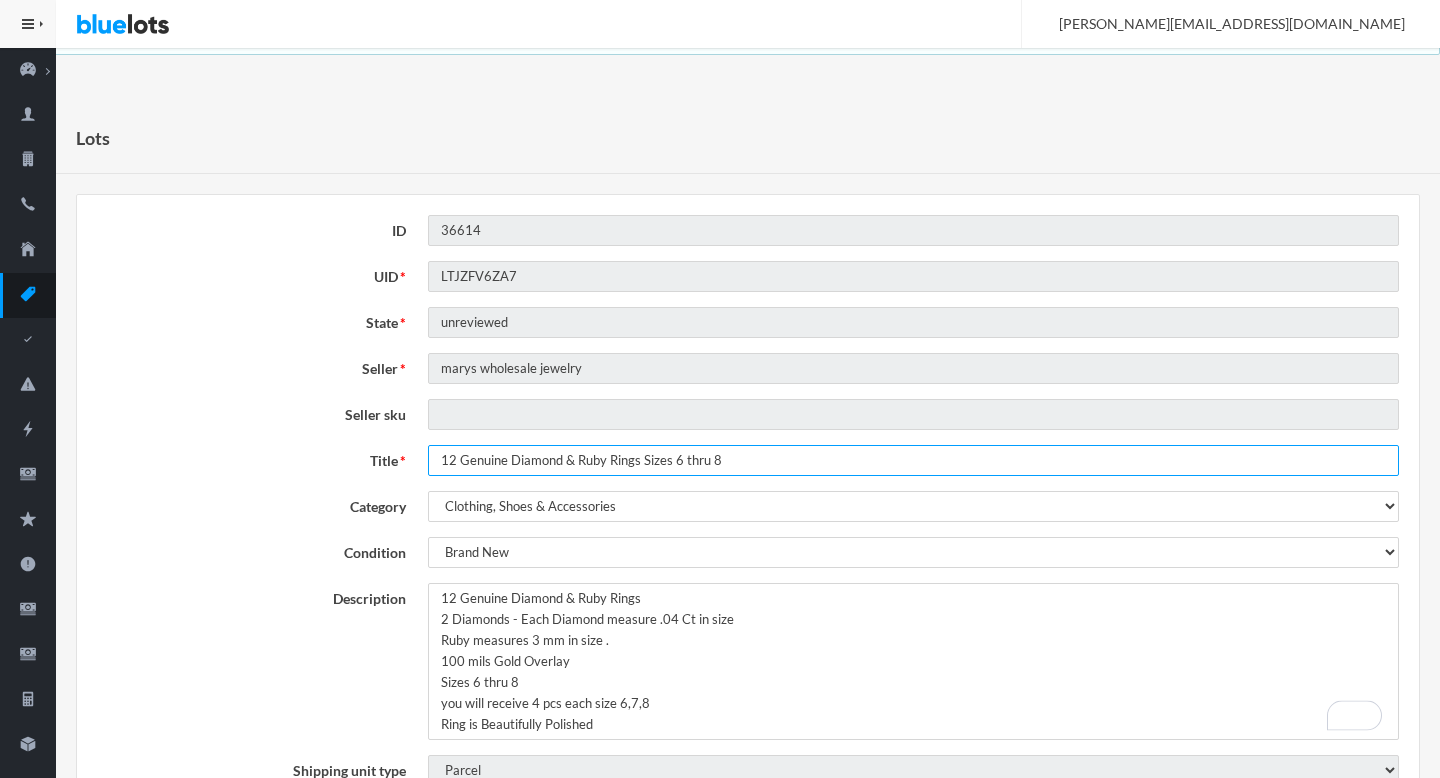 click on "12 Genuine Diamond & Ruby Rings Sizes 6 thru 8" at bounding box center [913, 460] 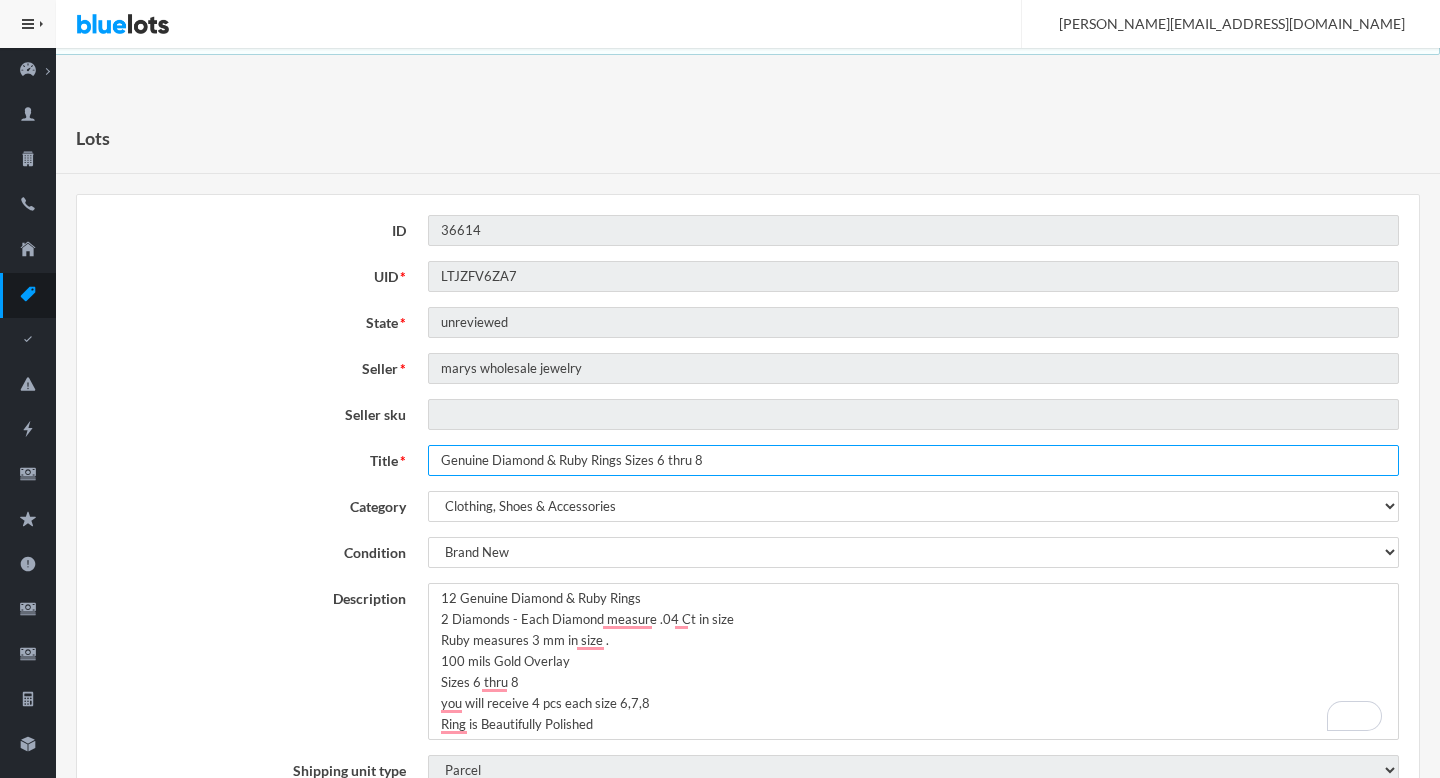 type on "Genuine Diamond & Ruby Rings Sizes 6 thru 8" 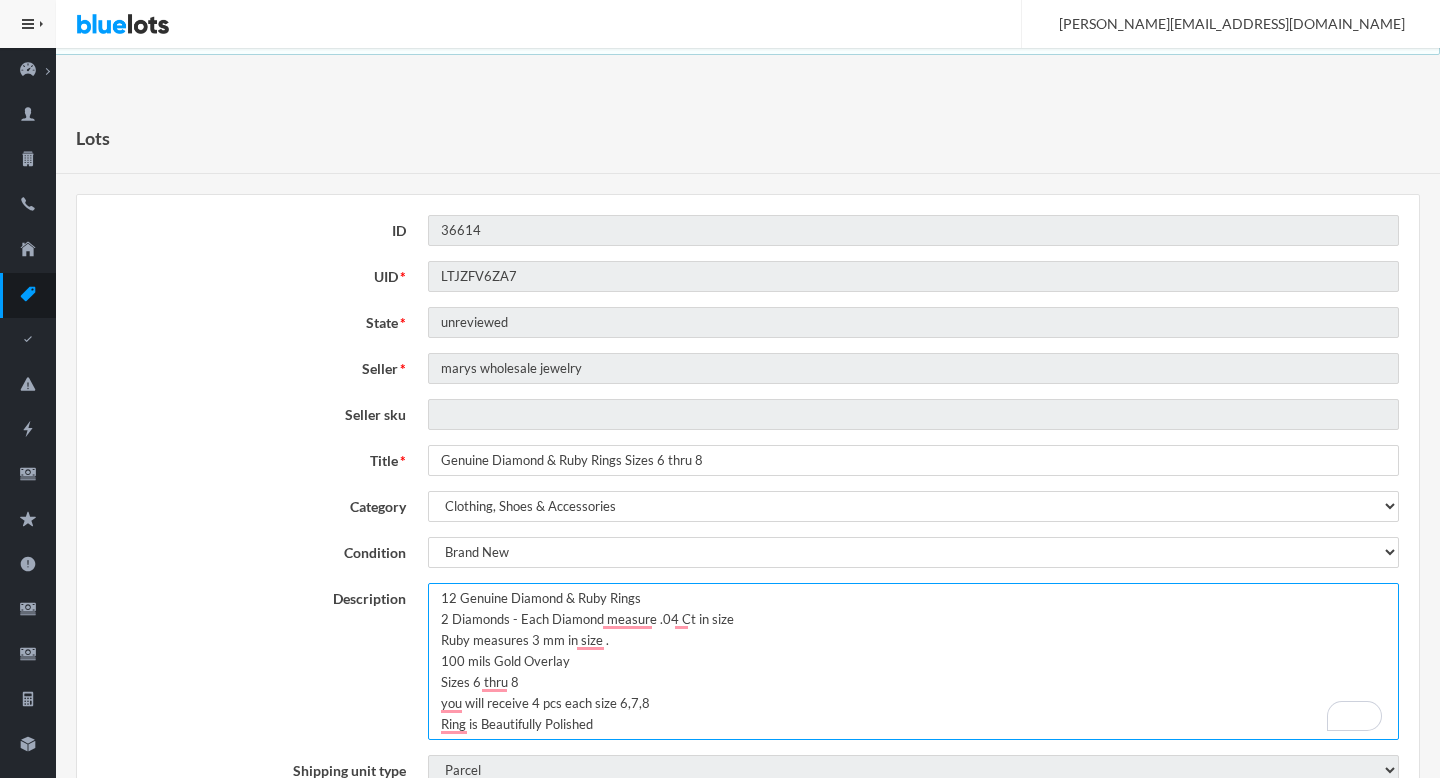 click on "12 Genuine Diamond & Ruby Rings
2 Diamonds - Each Diamond measure .04 Ct in size
Ruby measures 3 mm in size .
100 mils Gold Overlay
Sizes 6 thru 8
you will receive 4 pcs each size 6,7,8
Ring is Beautifully Polished" at bounding box center (913, 661) 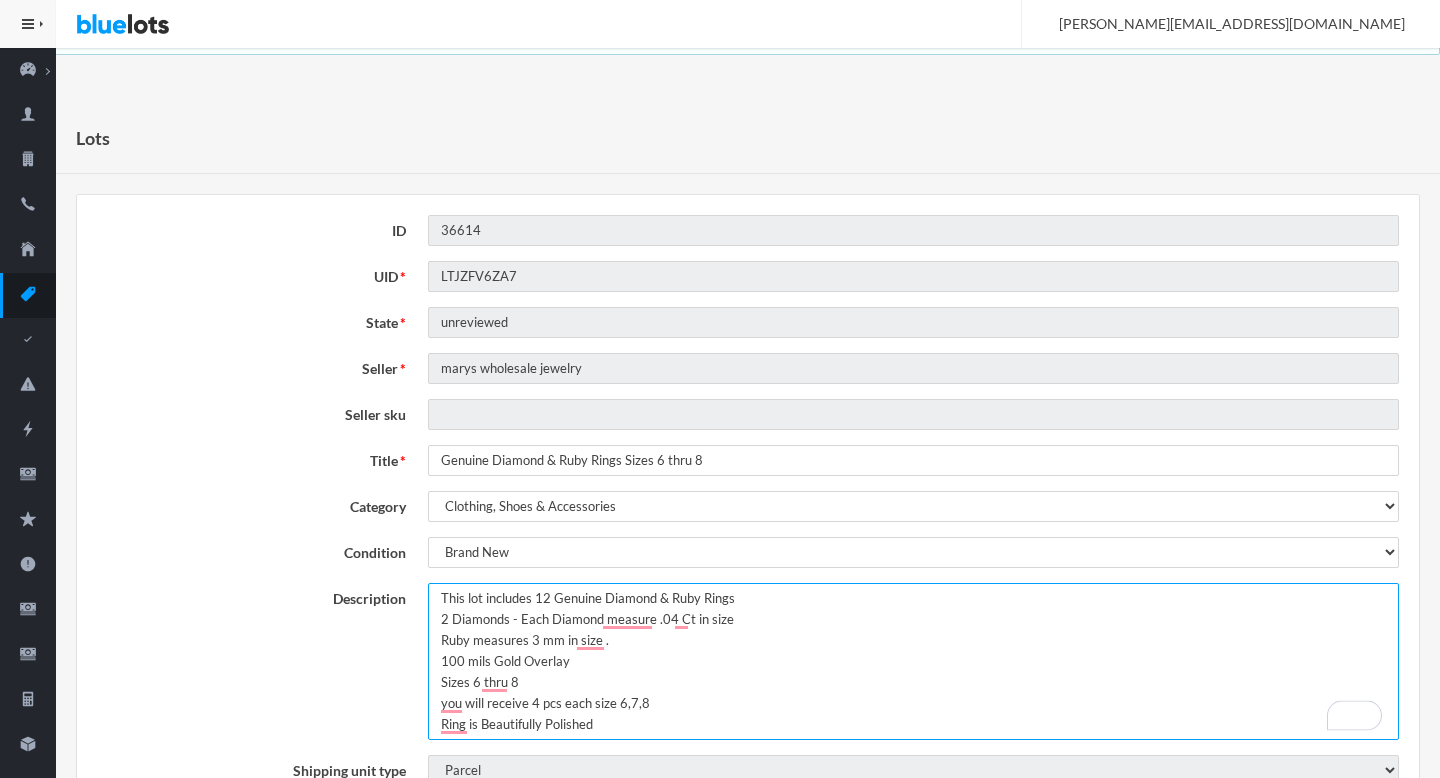click on "12 Genuine Diamond & Ruby Rings
2 Diamonds - Each Diamond measure .04 Ct in size
Ruby measures 3 mm in size .
100 mils Gold Overlay
Sizes 6 thru 8
you will receive 4 pcs each size 6,7,8
Ring is Beautifully Polished" at bounding box center (913, 661) 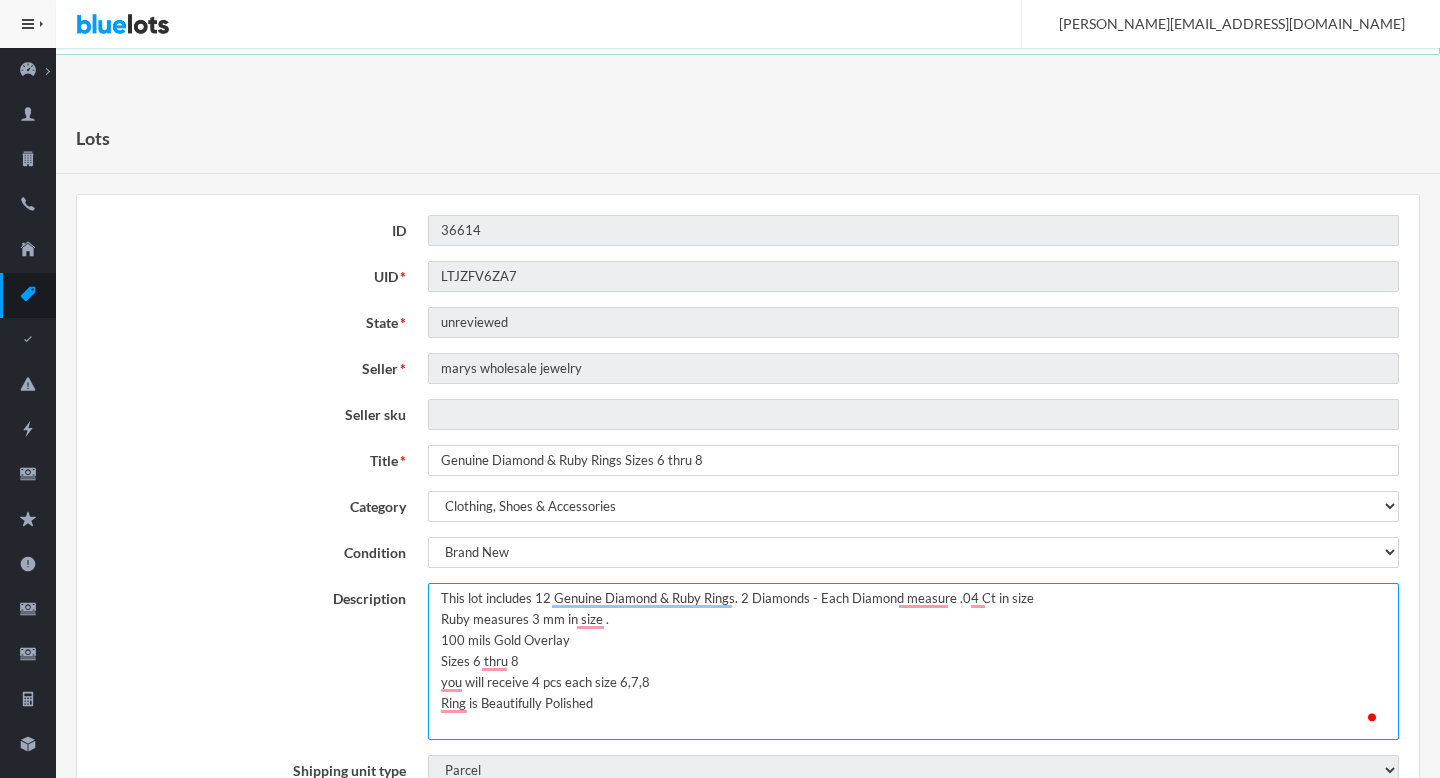 click on "12 Genuine Diamond & Ruby Rings
2 Diamonds - Each Diamond measure .04 Ct in size
Ruby measures 3 mm in size .
100 mils Gold Overlay
Sizes 6 thru 8
you will receive 4 pcs each size 6,7,8
Ring is Beautifully Polished" at bounding box center [913, 661] 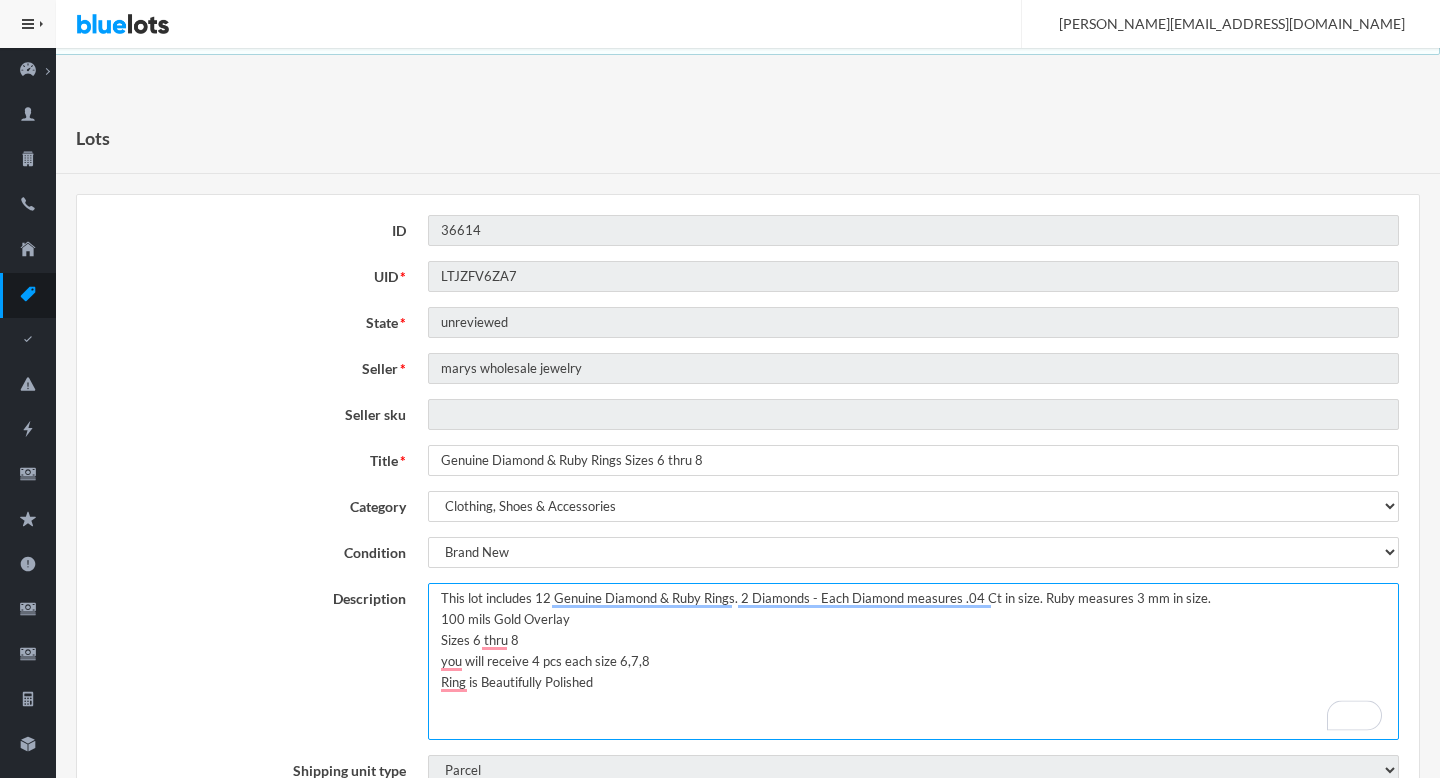 click on "12 Genuine Diamond & Ruby Rings
2 Diamonds - Each Diamond measure .04 Ct in size
Ruby measures 3 mm in size .
100 mils Gold Overlay
Sizes 6 thru 8
you will receive 4 pcs each size 6,7,8
Ring is Beautifully Polished" at bounding box center (913, 661) 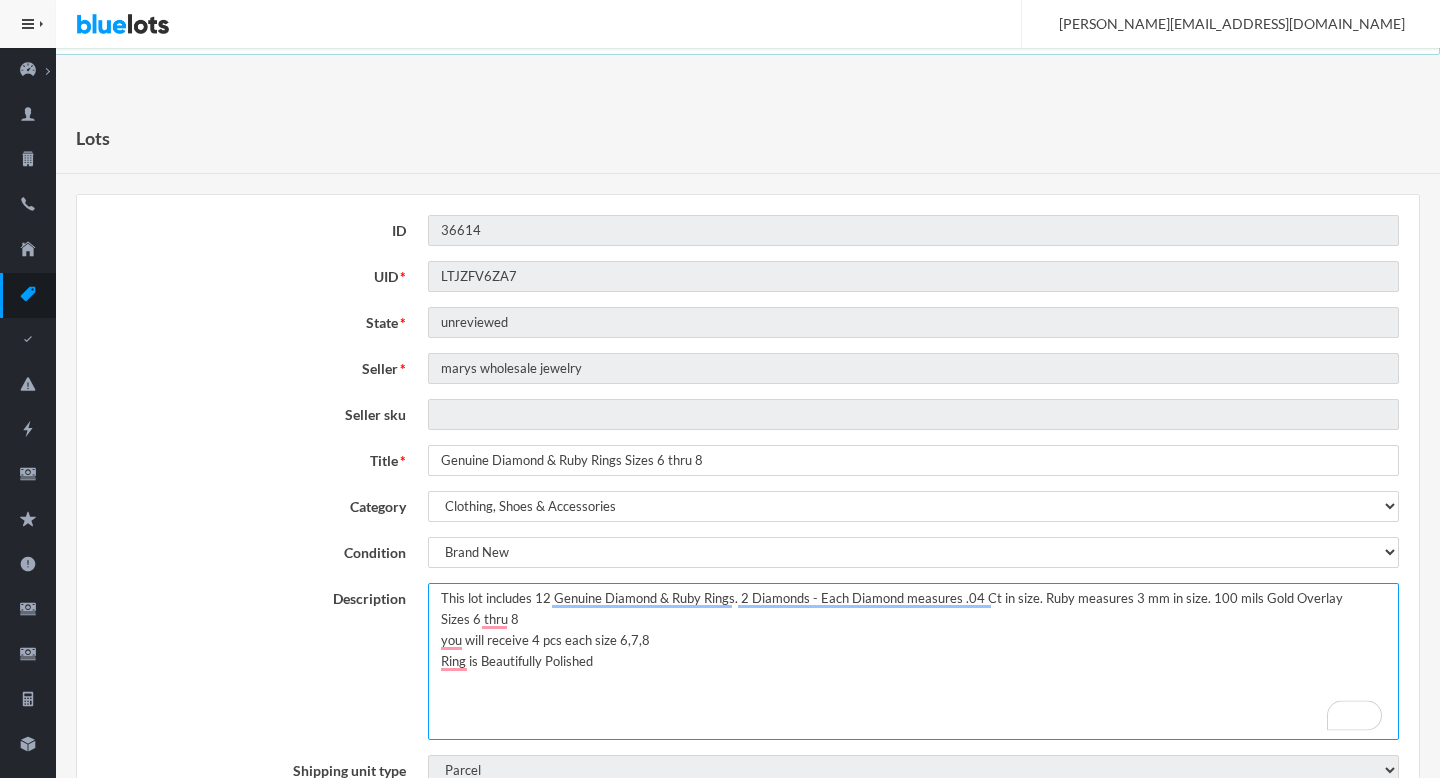 click on "12 Genuine Diamond & Ruby Rings
2 Diamonds - Each Diamond measure .04 Ct in size
Ruby measures 3 mm in size .
100 mils Gold Overlay
Sizes 6 thru 8
you will receive 4 pcs each size 6,7,8
Ring is Beautifully Polished" at bounding box center [913, 661] 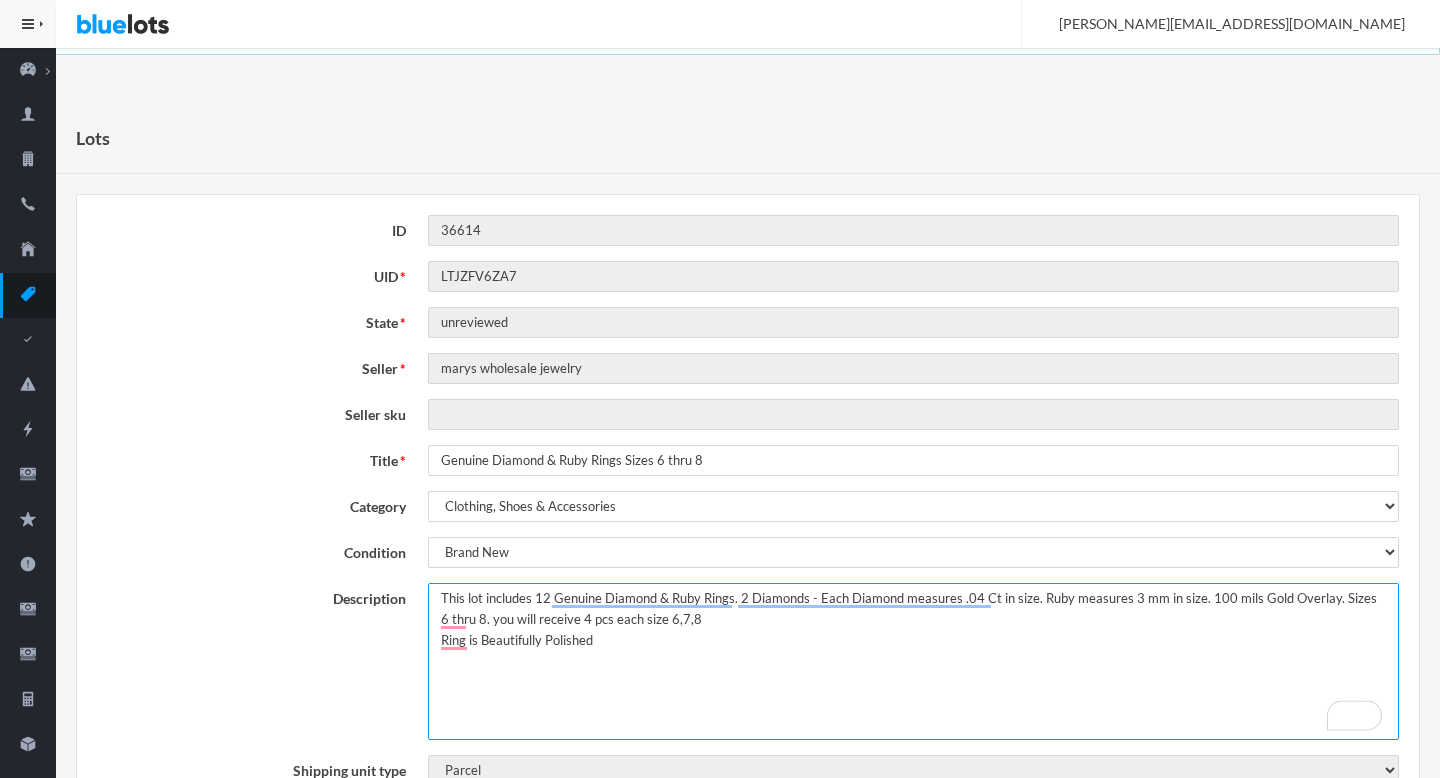 click on "12 Genuine Diamond & Ruby Rings
2 Diamonds - Each Diamond measure .04 Ct in size
Ruby measures 3 mm in size .
100 mils Gold Overlay
Sizes 6 thru 8
you will receive 4 pcs each size 6,7,8
Ring is Beautifully Polished" at bounding box center (913, 661) 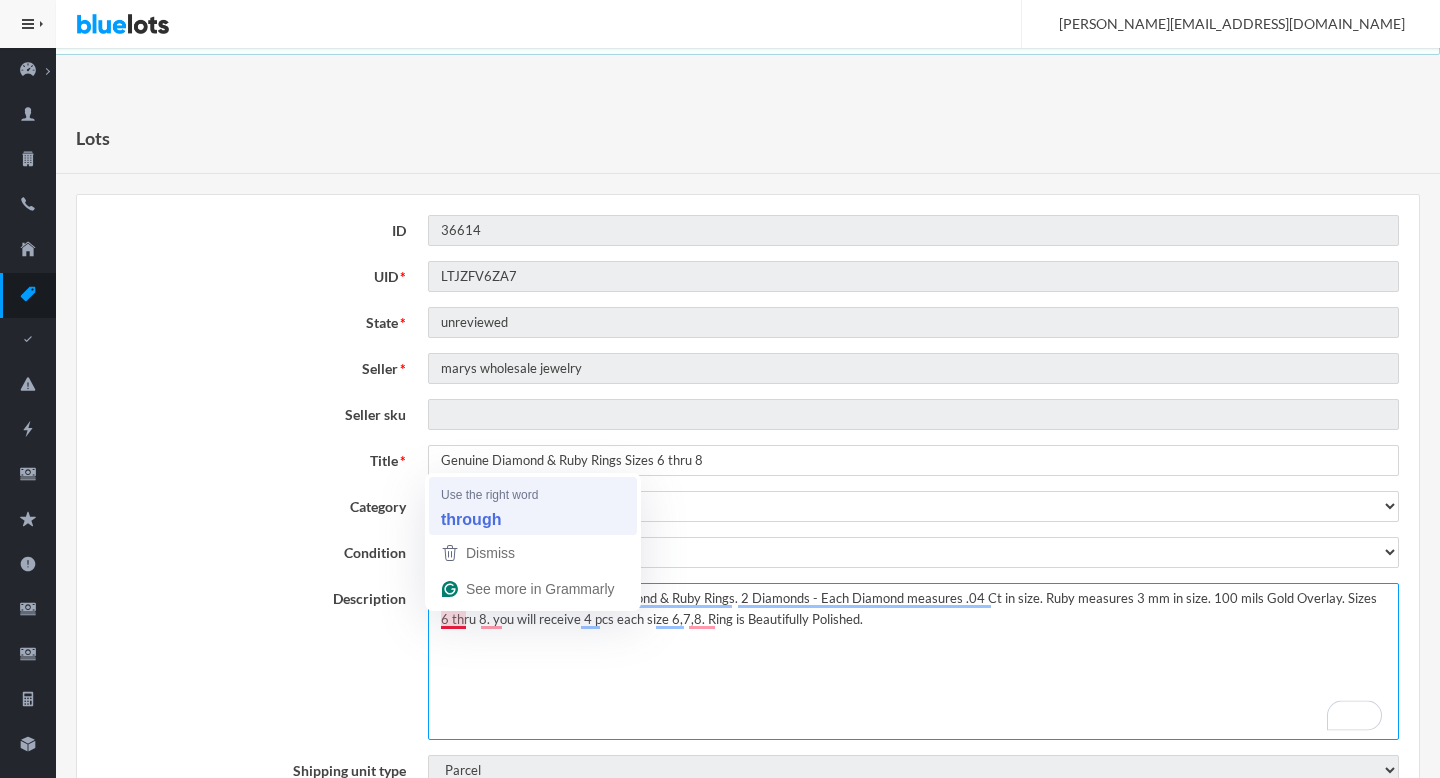 type on "This lot includes 12 Genuine Diamond & Ruby Rings. 2 Diamonds - Each Diamond measures .04 Ct in size. Ruby measures 3 mm in size. 100 mils Gold Overlay. Sizes 6 through 8. you will receive 4 pcs each size 6,7,8. Ring is Beautifully Polished." 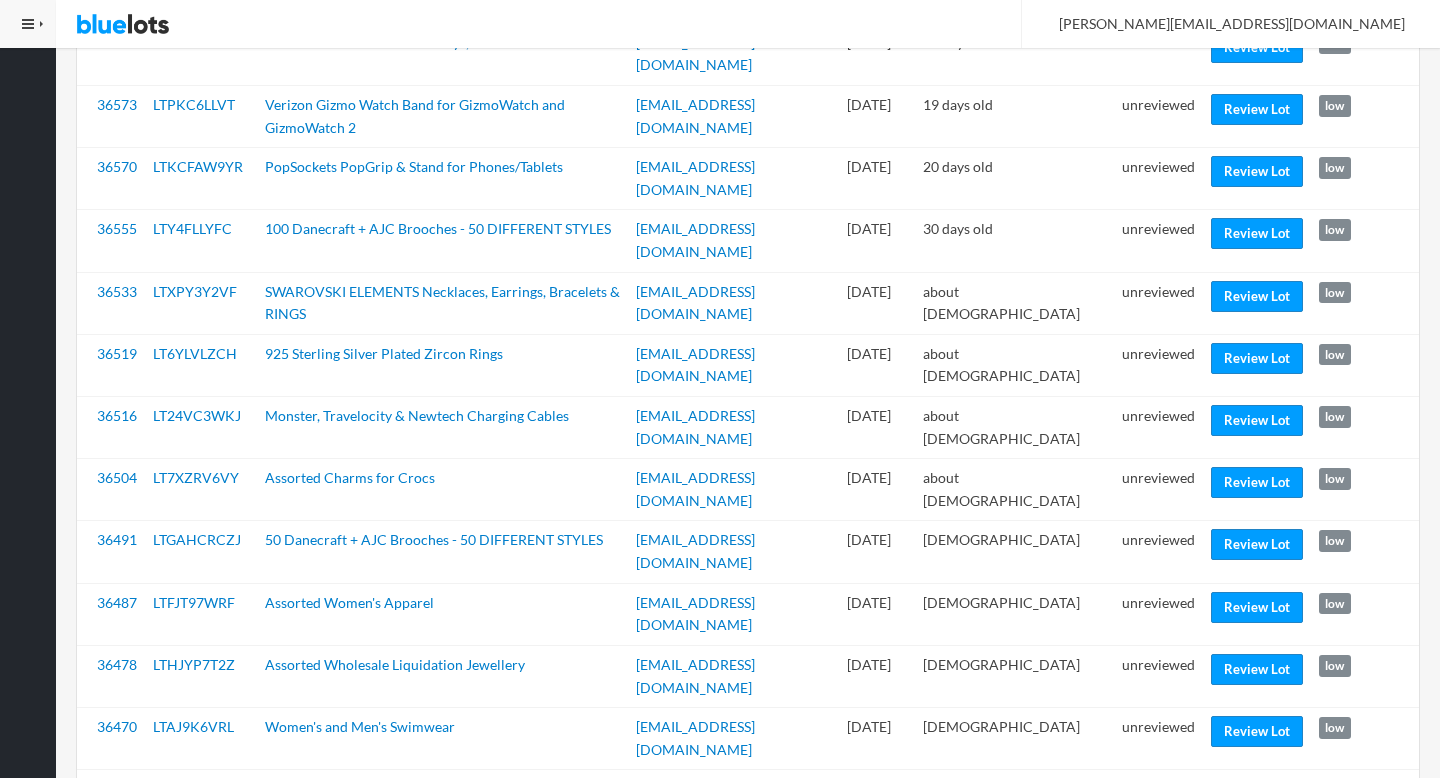 scroll, scrollTop: 0, scrollLeft: 0, axis: both 